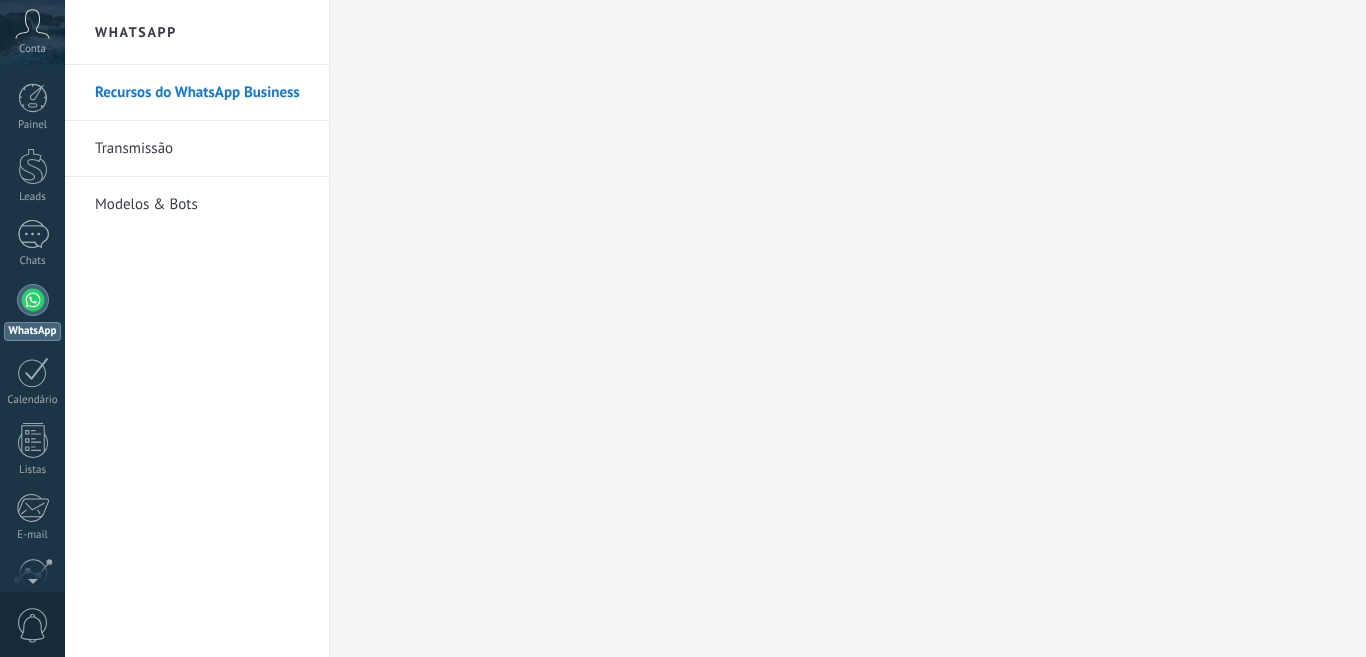 scroll, scrollTop: 0, scrollLeft: 0, axis: both 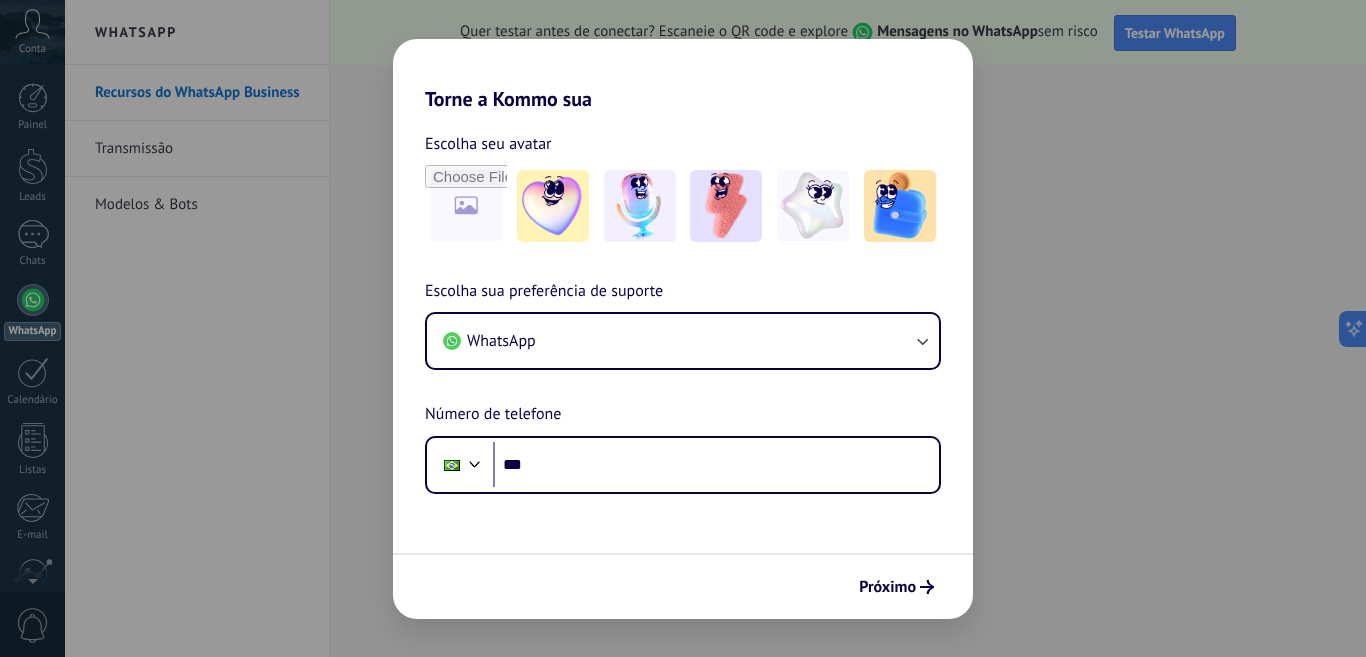 click on "Torne a Kommo sua Escolha seu avatar Escolha sua preferência de suporte WhatsApp Número de telefone [PHONE] Próximo" at bounding box center [683, 328] 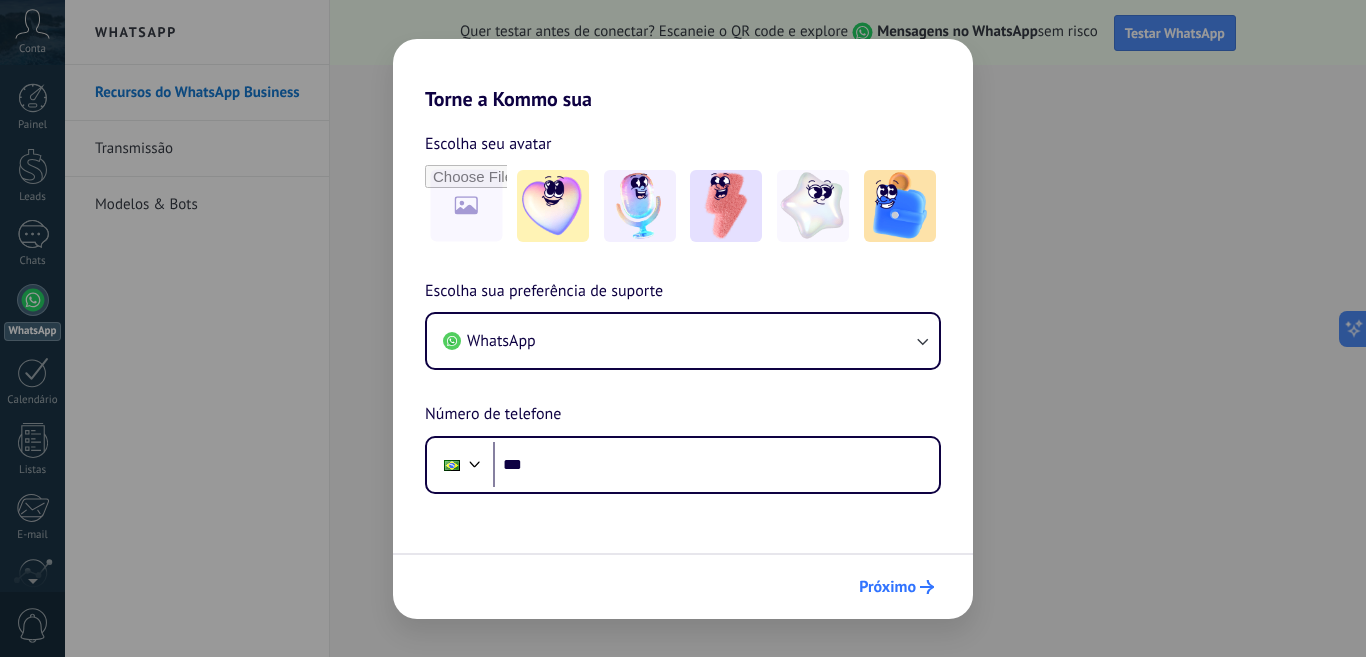 click on "Próximo" at bounding box center (887, 587) 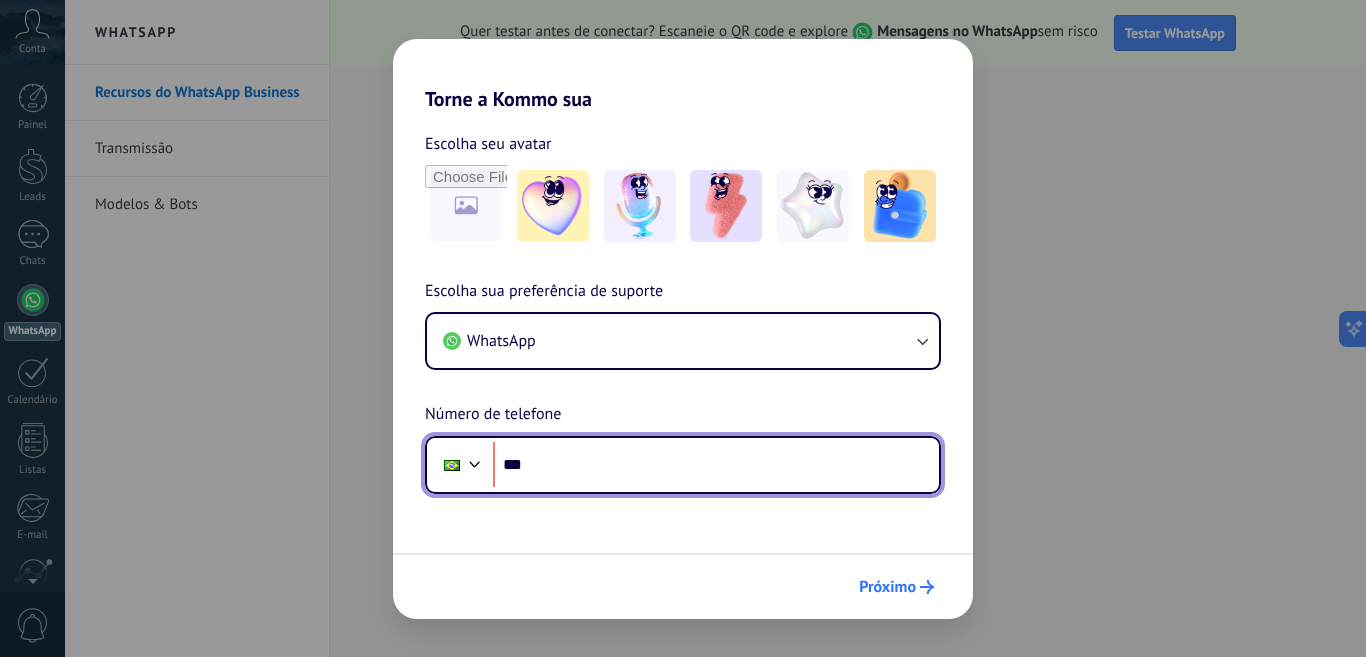 scroll, scrollTop: 0, scrollLeft: 0, axis: both 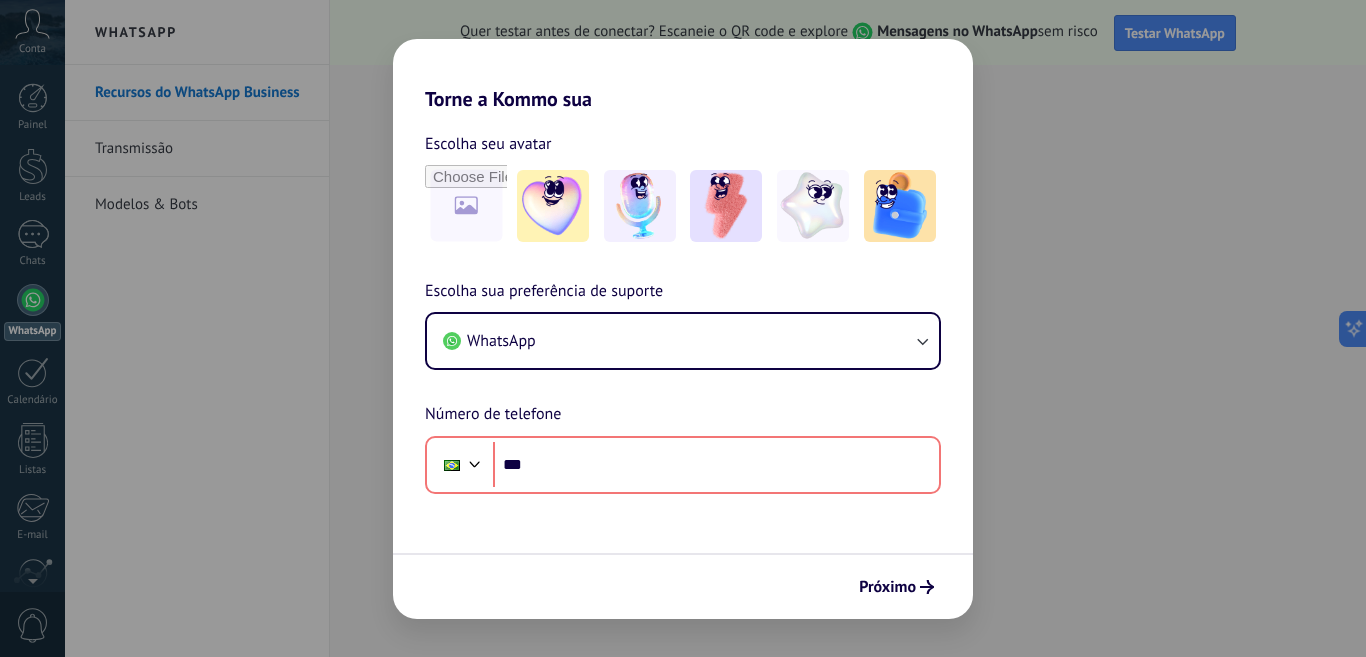click on "Torne a Kommo sua Escolha seu avatar Escolha sua preferência de suporte WhatsApp Número de telefone [PHONE] Próximo" at bounding box center (683, 328) 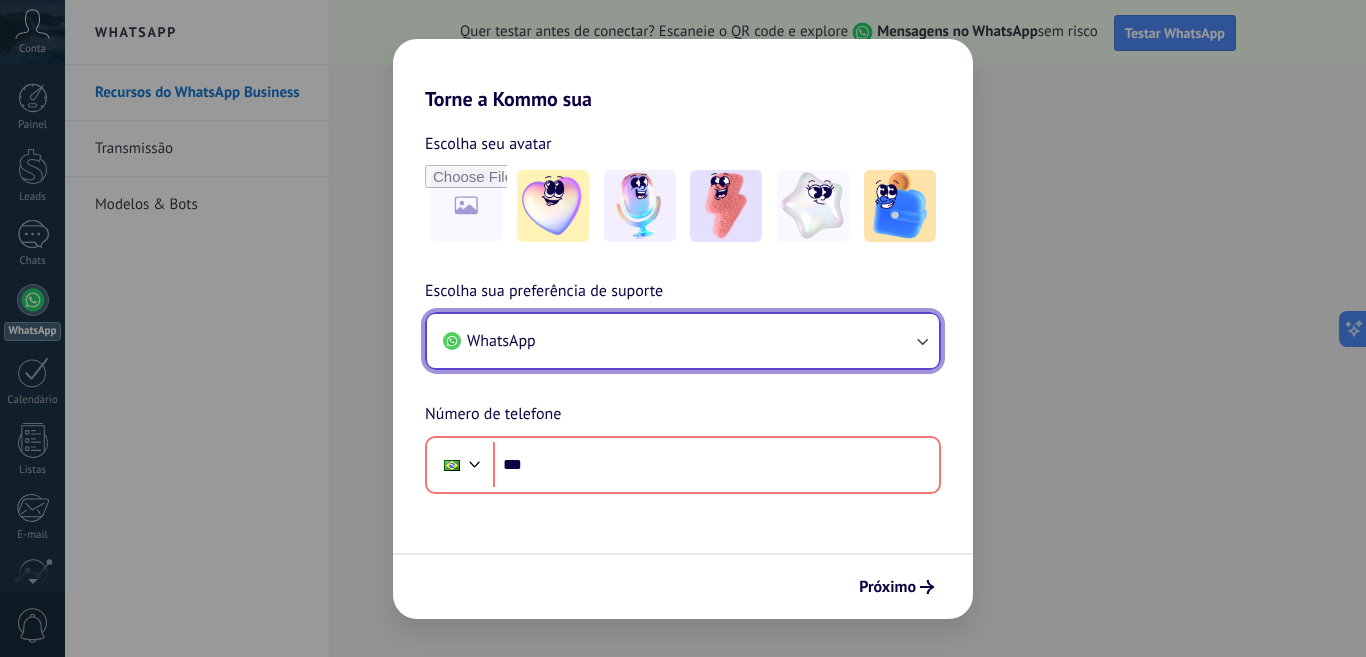 click on "WhatsApp" at bounding box center [683, 341] 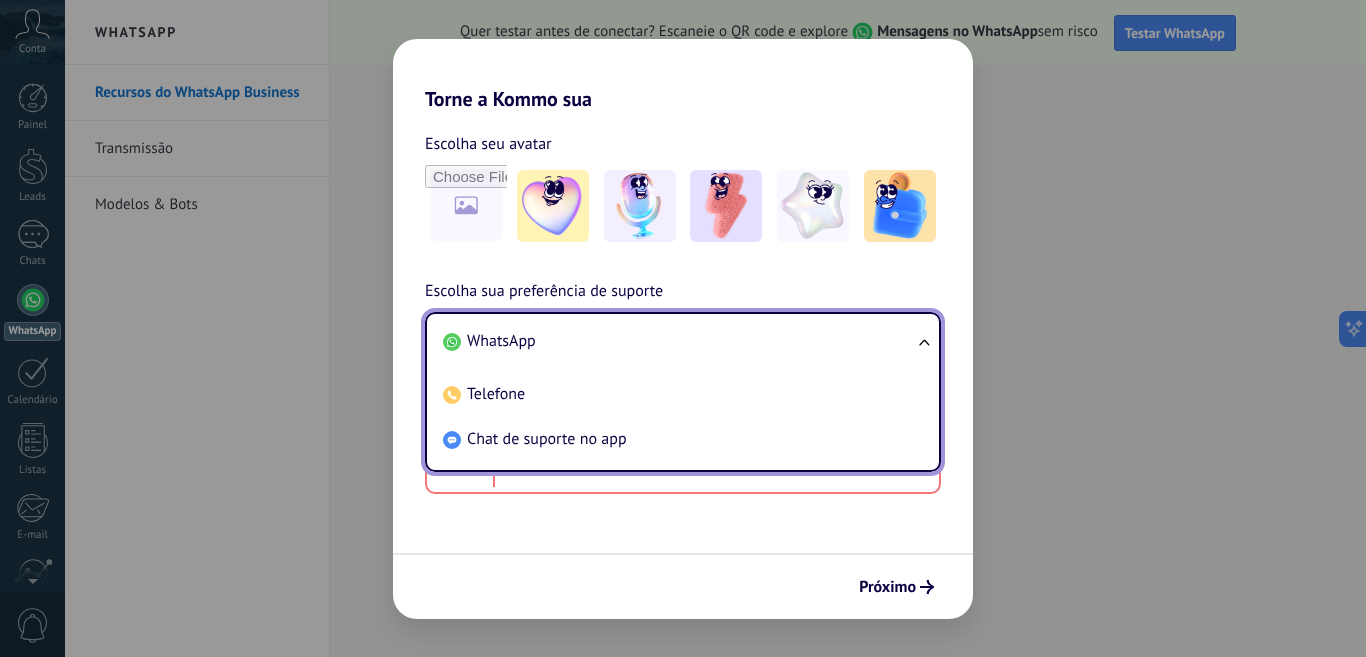 click on "WhatsApp" at bounding box center (679, 341) 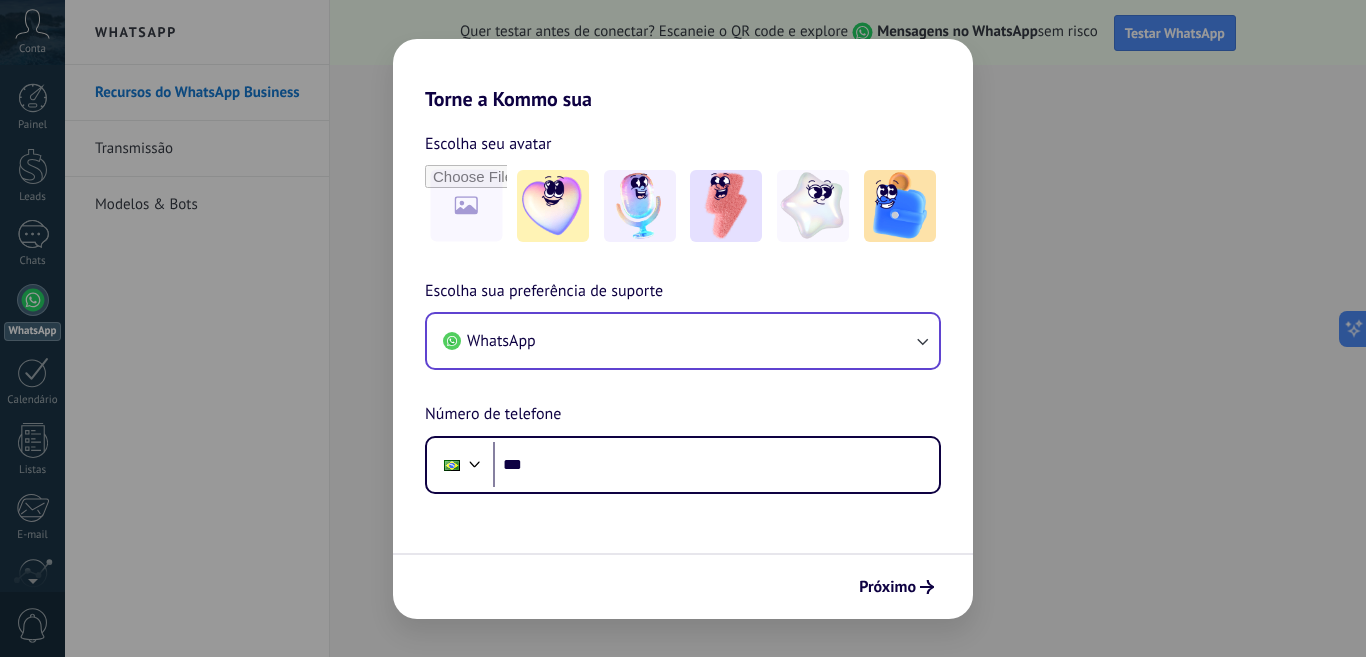 click on "Torne a Kommo sua Escolha seu avatar Escolha sua preferência de suporte WhatsApp Número de telefone [PHONE] Próximo" at bounding box center [683, 328] 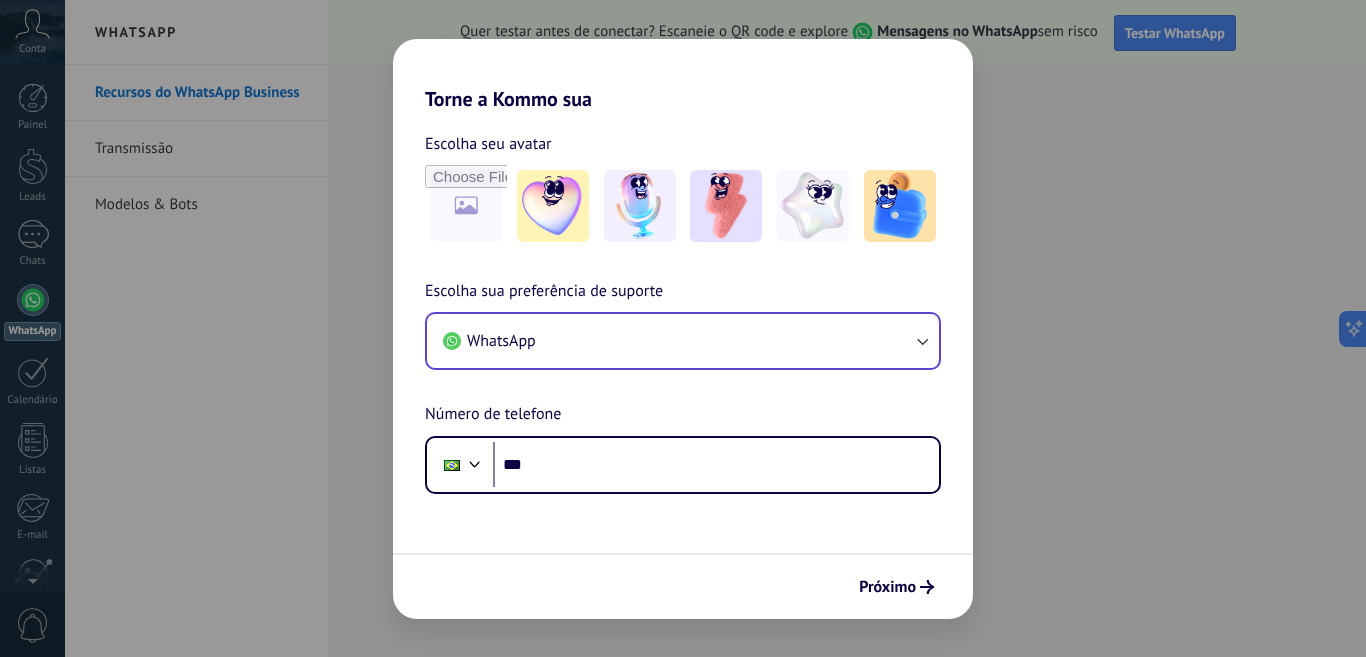 scroll, scrollTop: 0, scrollLeft: 0, axis: both 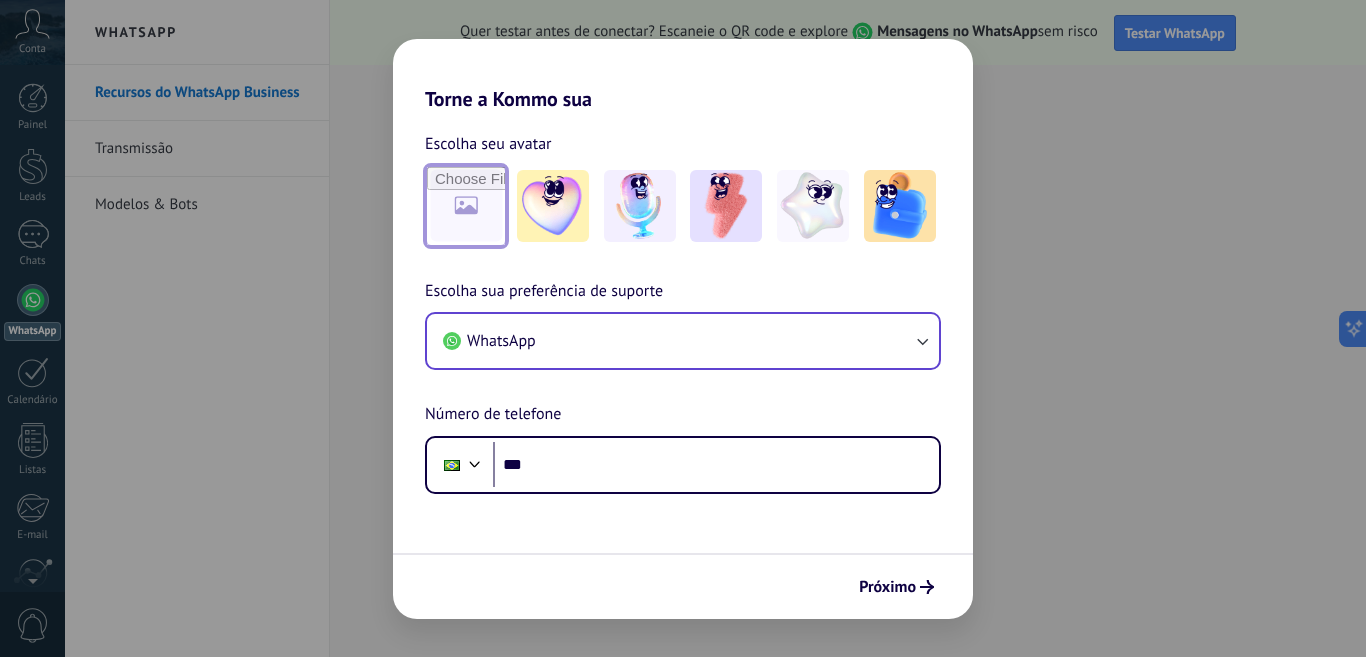 click at bounding box center (466, 206) 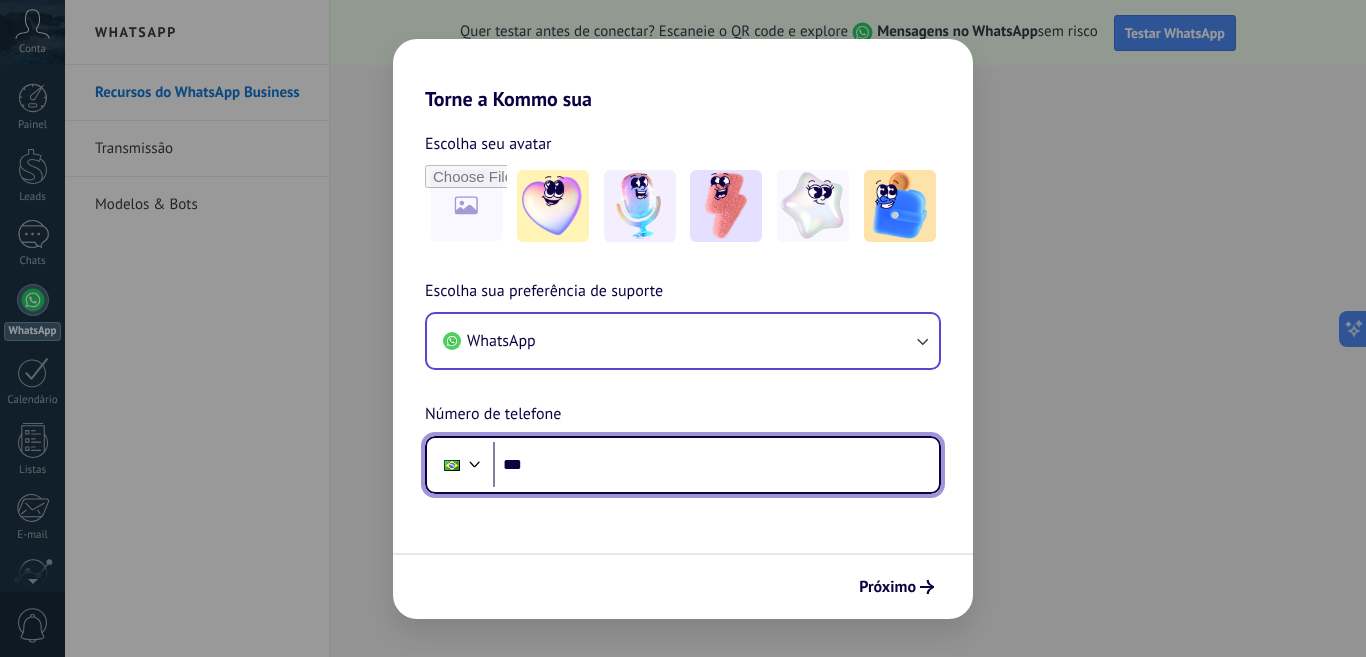 click on "***" at bounding box center (716, 465) 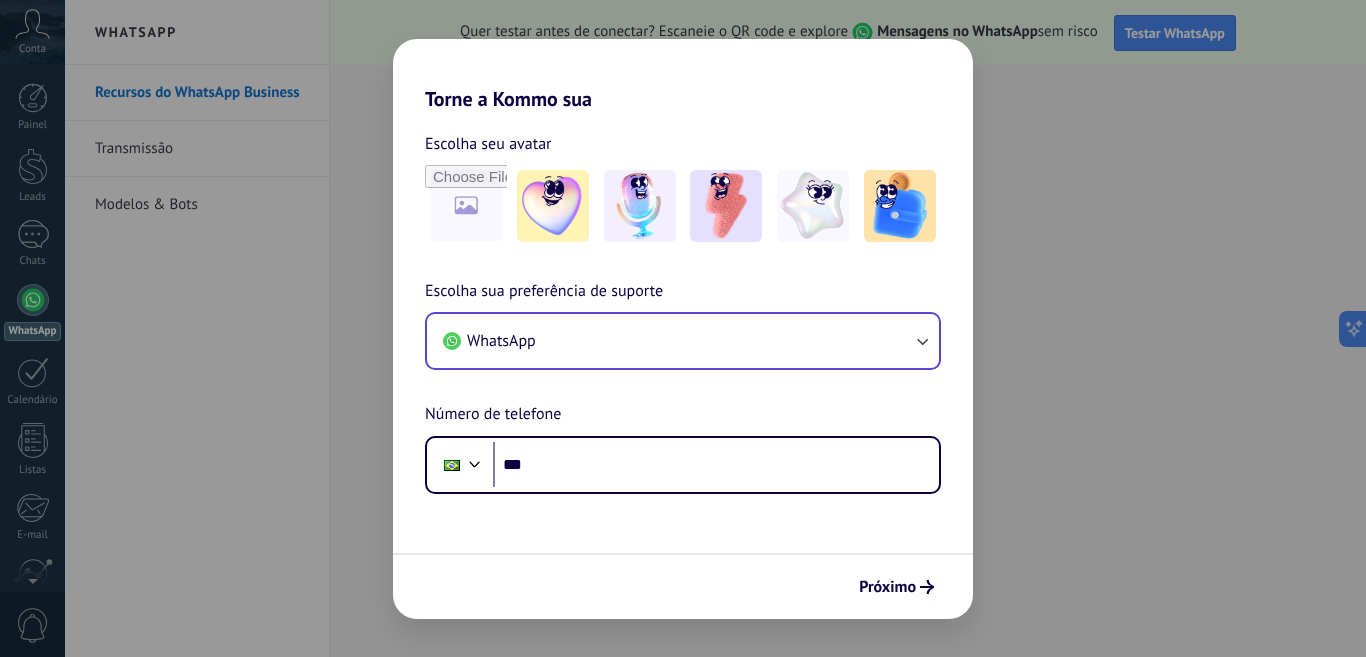 click on "Torne a Kommo sua Escolha seu avatar Escolha sua preferência de suporte WhatsApp Número de telefone [PHONE] Próximo" at bounding box center [683, 328] 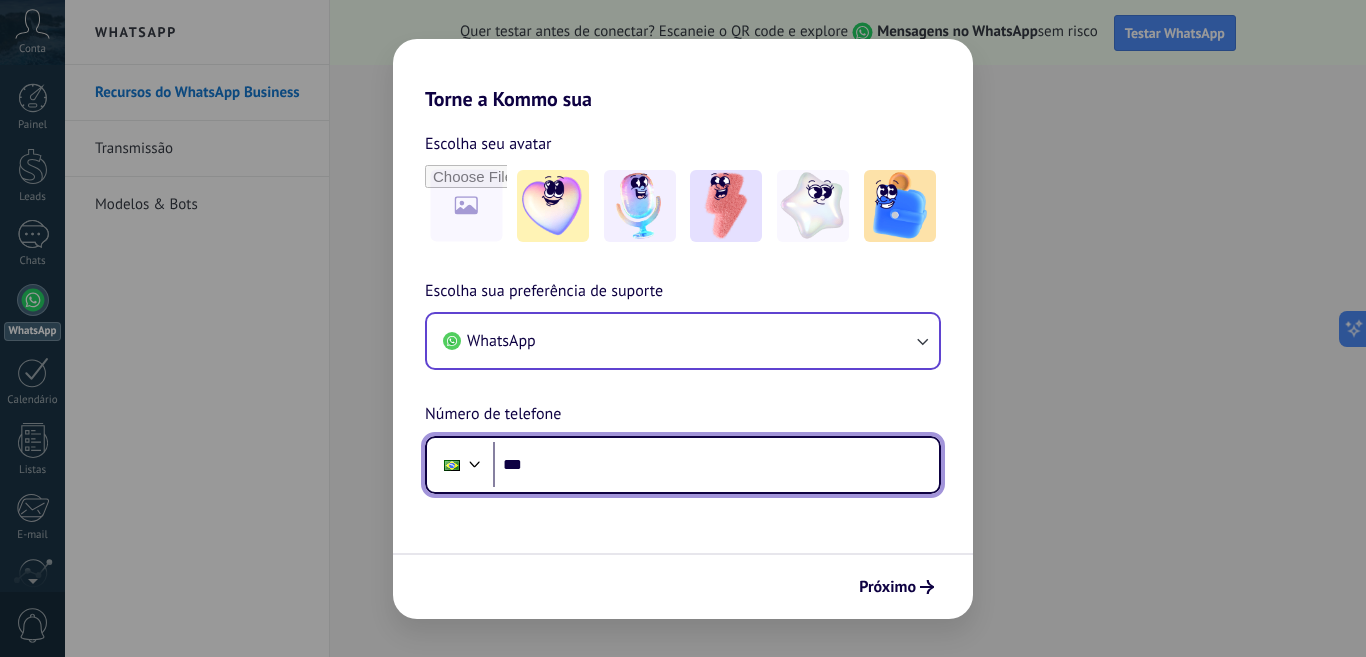 click on "***" at bounding box center (716, 465) 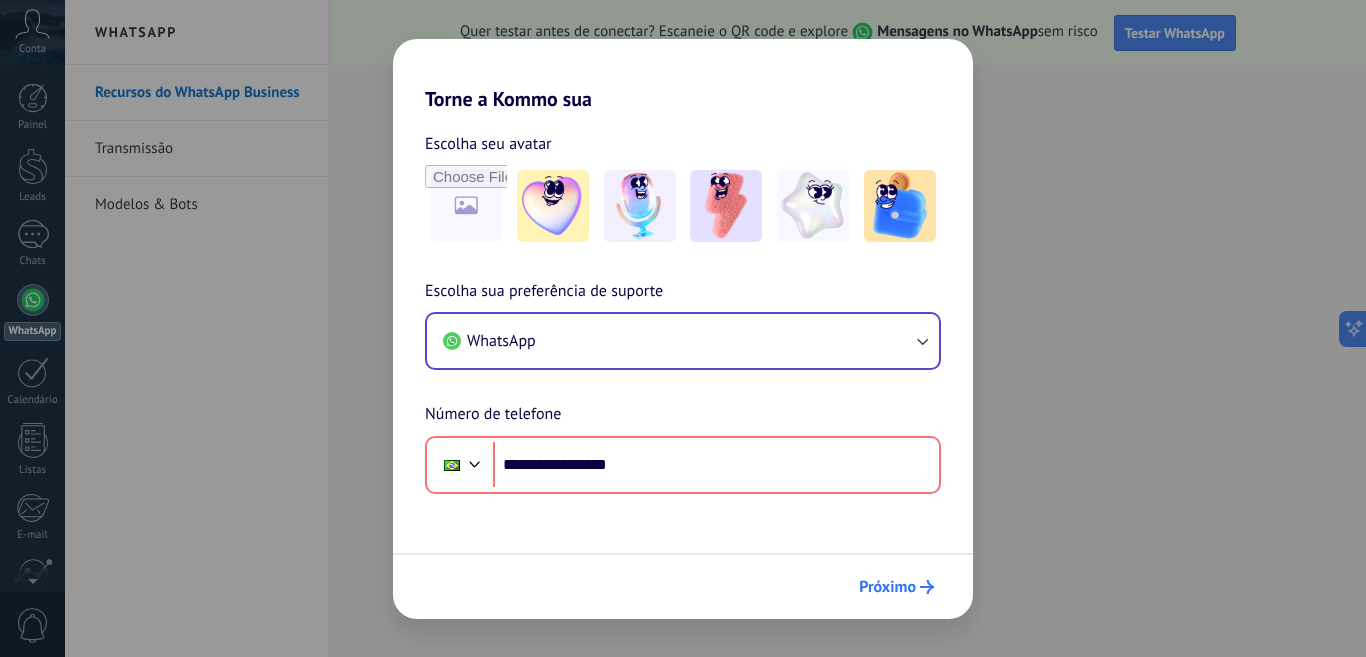 click on "Próximo" at bounding box center [896, 587] 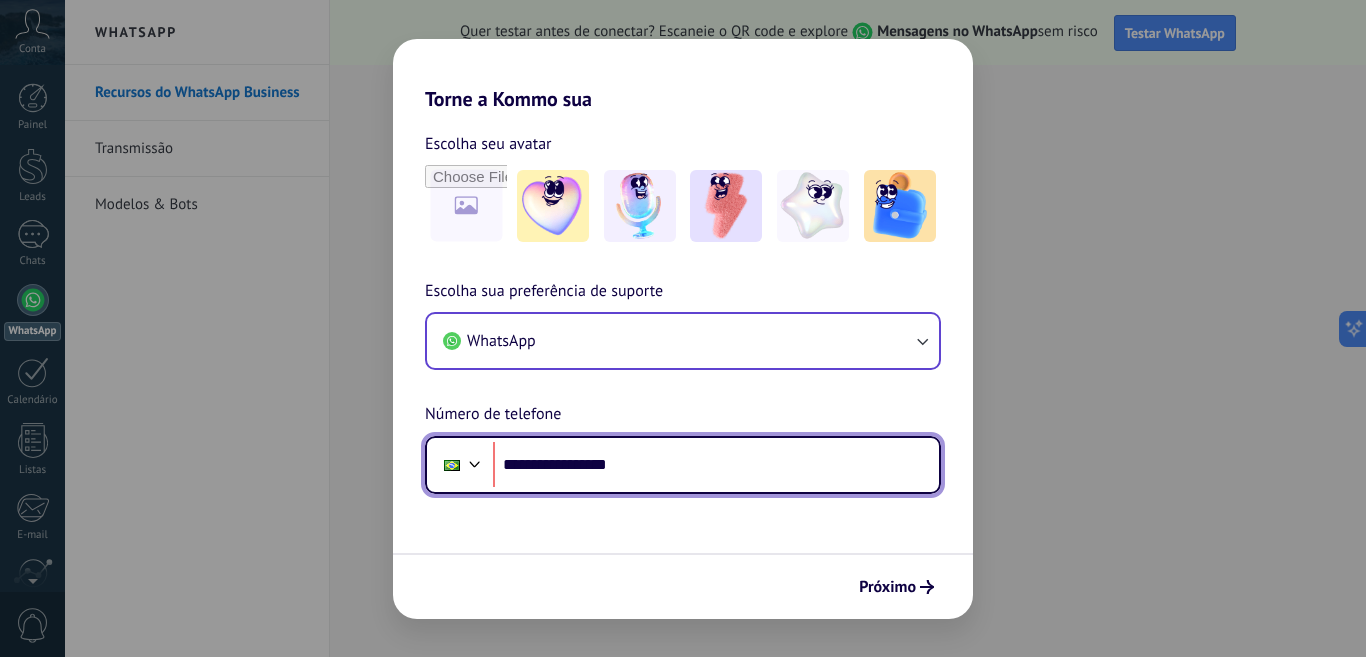 click on "**********" at bounding box center [716, 465] 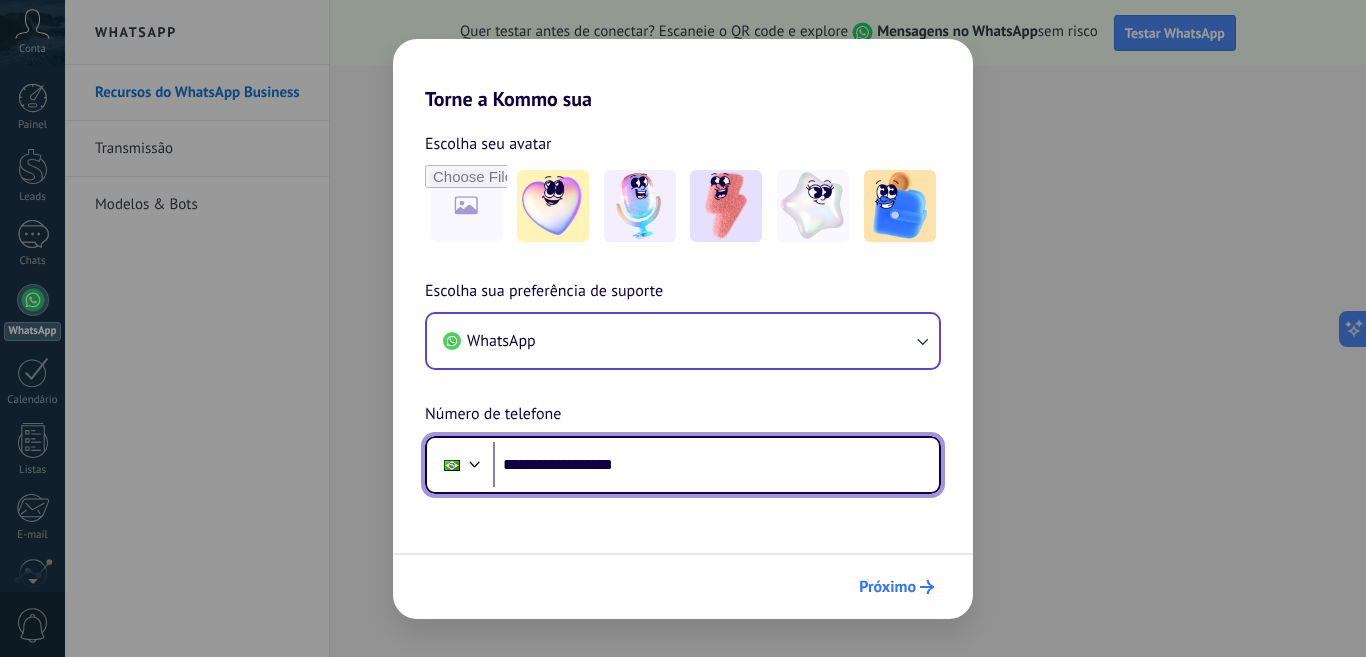 type on "**********" 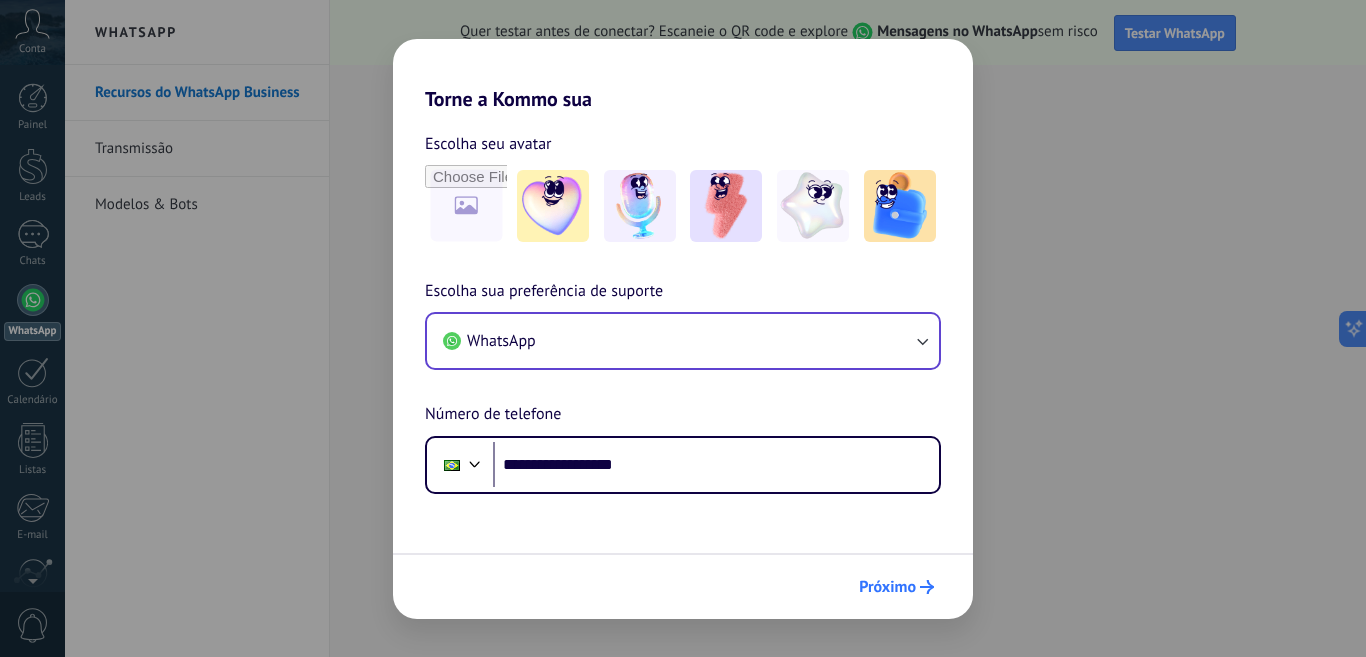 click on "Próximo" at bounding box center (887, 587) 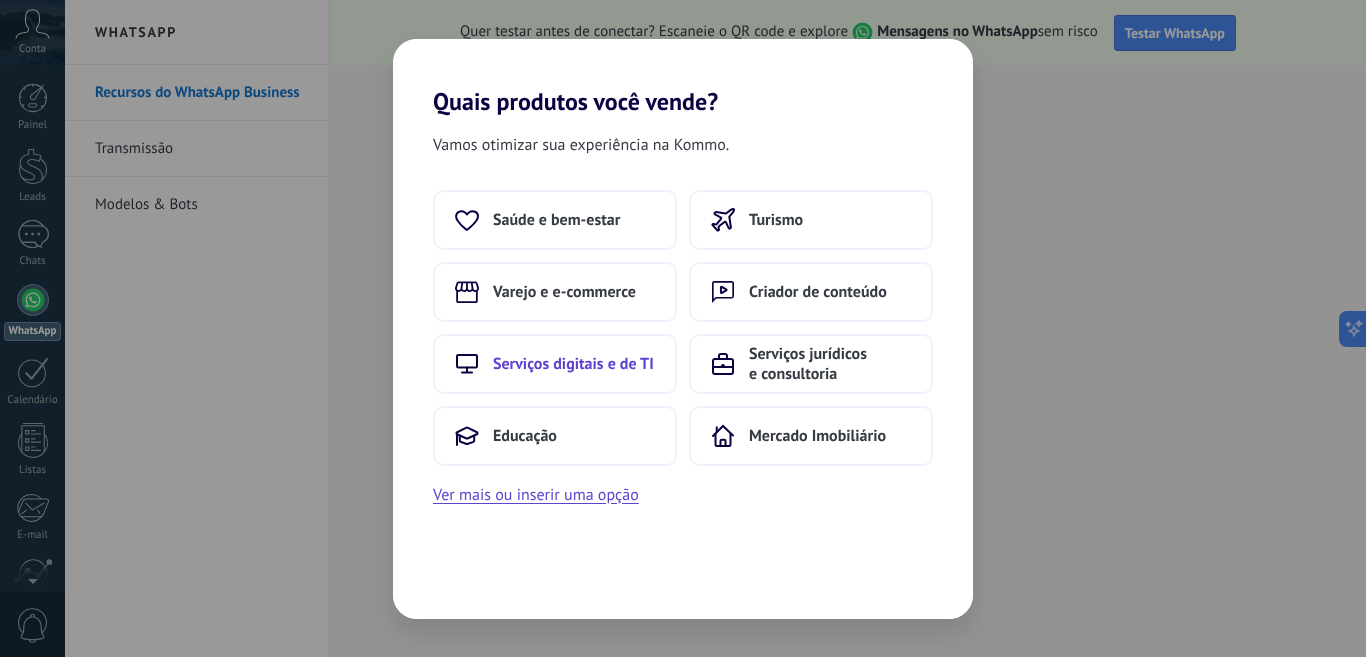click on "Serviços digitais e de TI" at bounding box center (556, 220) 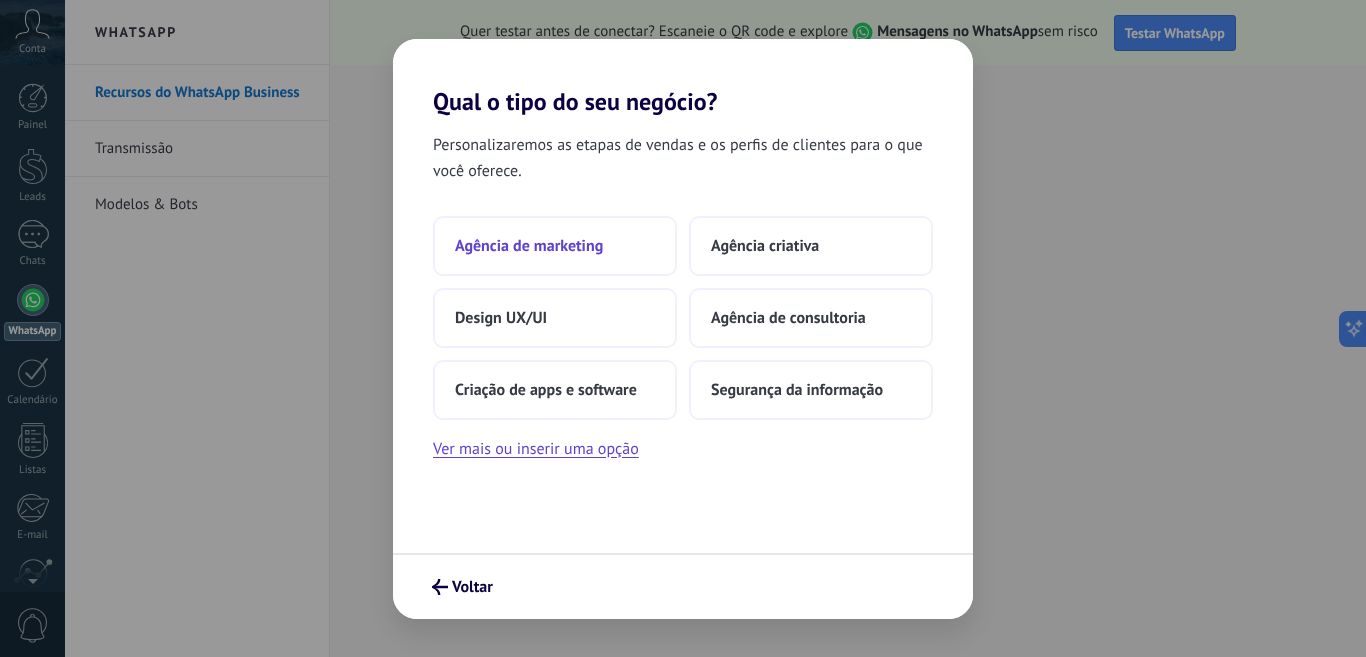 click on "Agência de marketing" at bounding box center (529, 246) 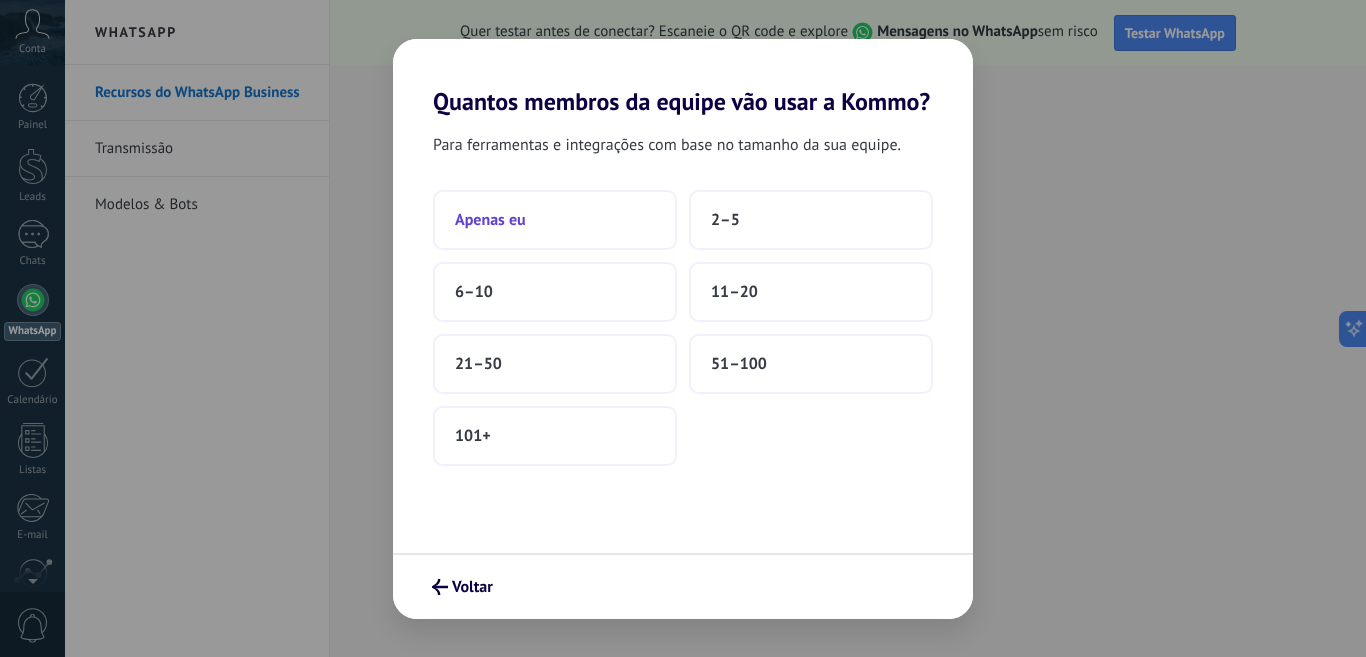 click on "Apenas eu" at bounding box center [555, 220] 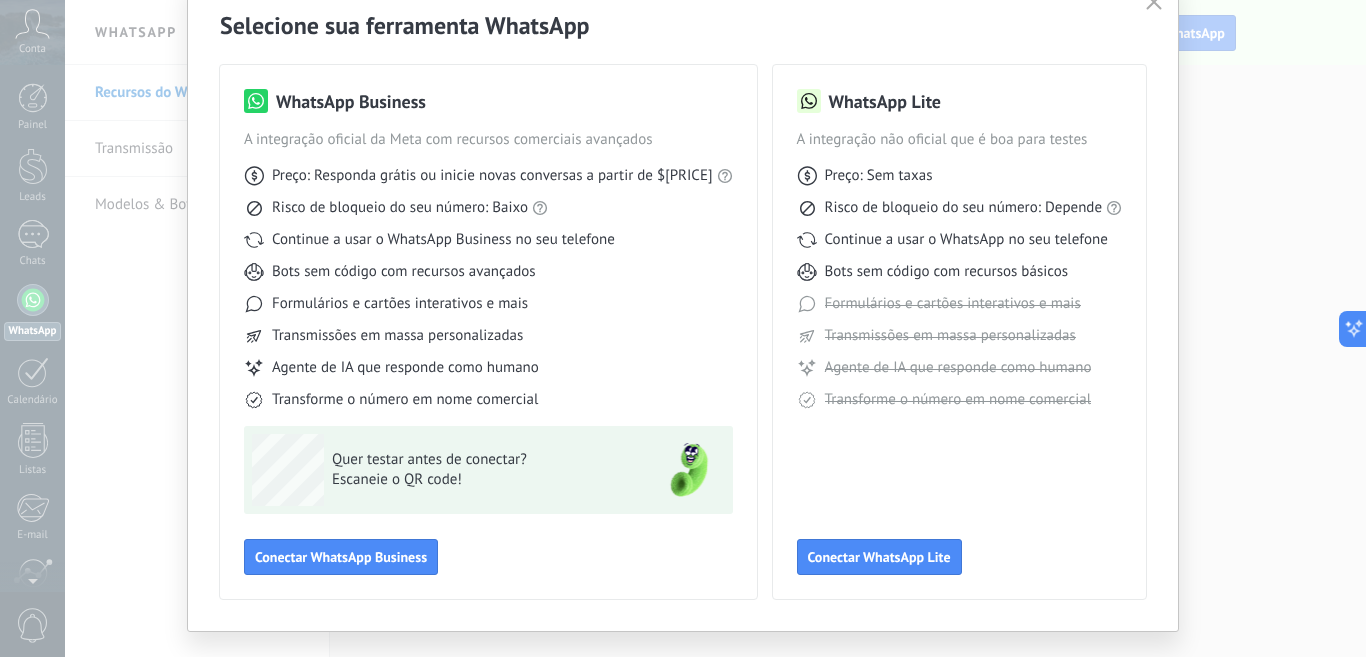 scroll, scrollTop: 100, scrollLeft: 0, axis: vertical 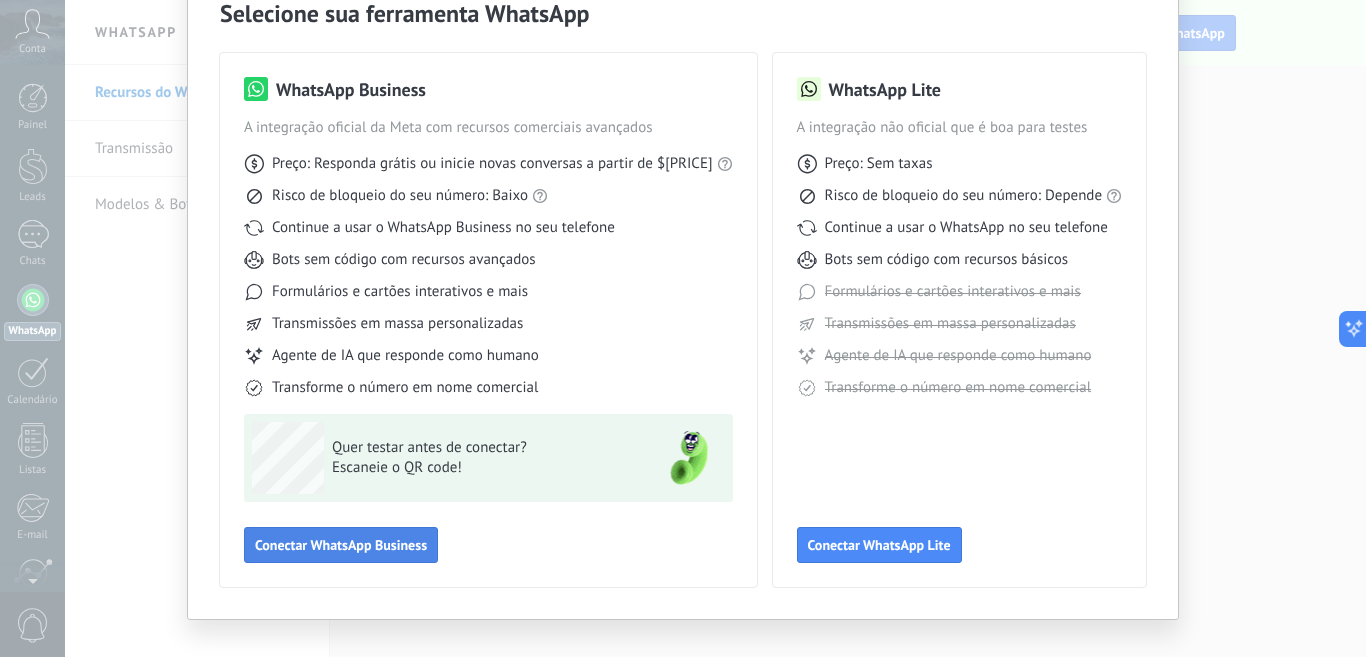click on "Conectar WhatsApp Business" at bounding box center [341, 545] 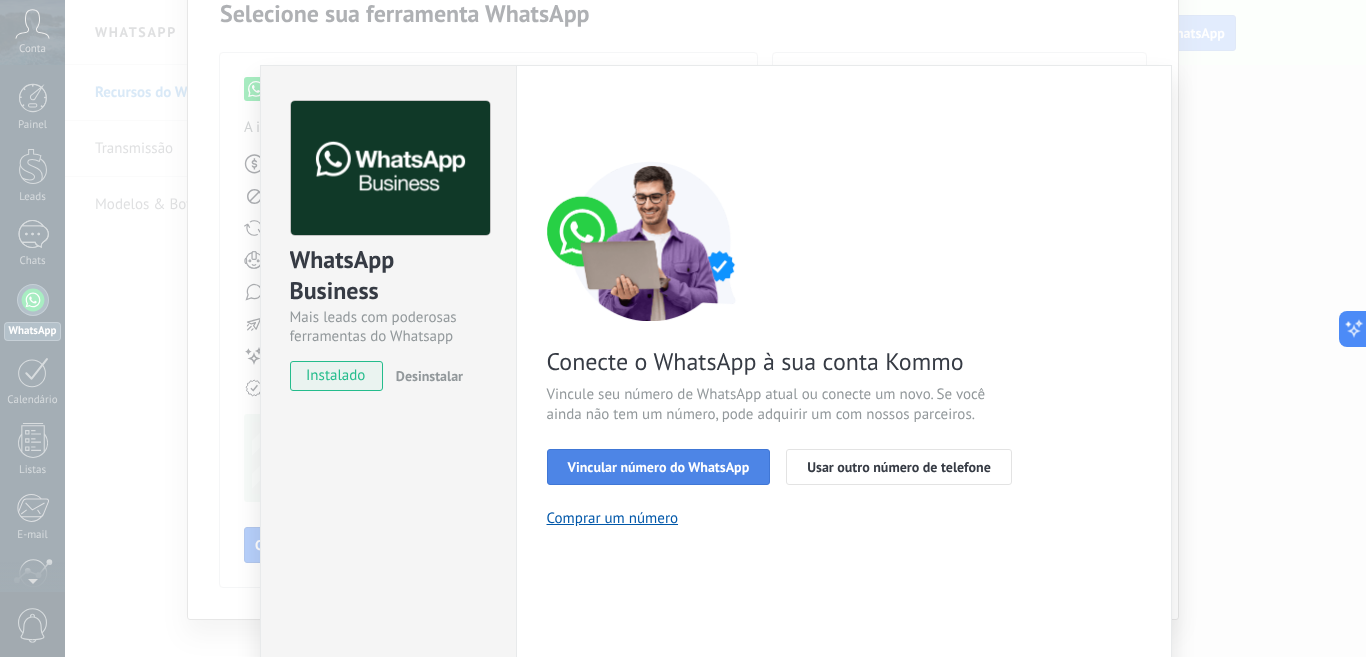 click on "Vincular número do WhatsApp" at bounding box center [659, 467] 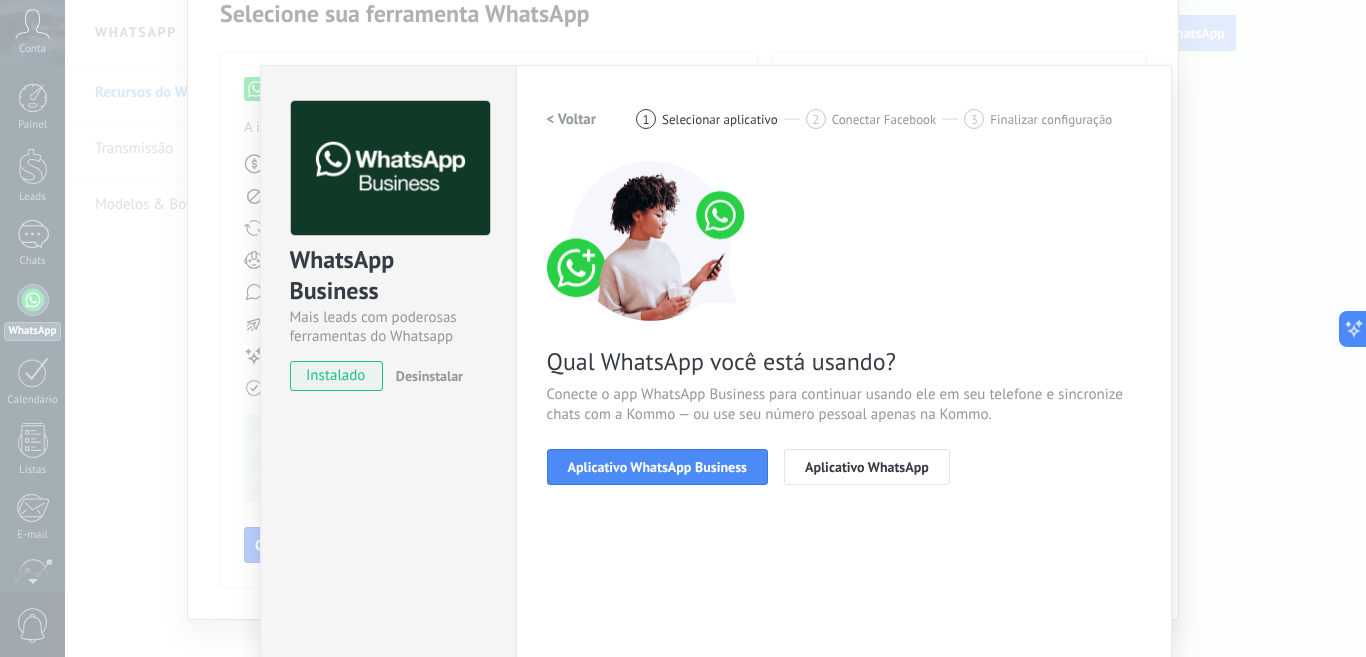 click on "Aplicativo WhatsApp Business" at bounding box center [657, 467] 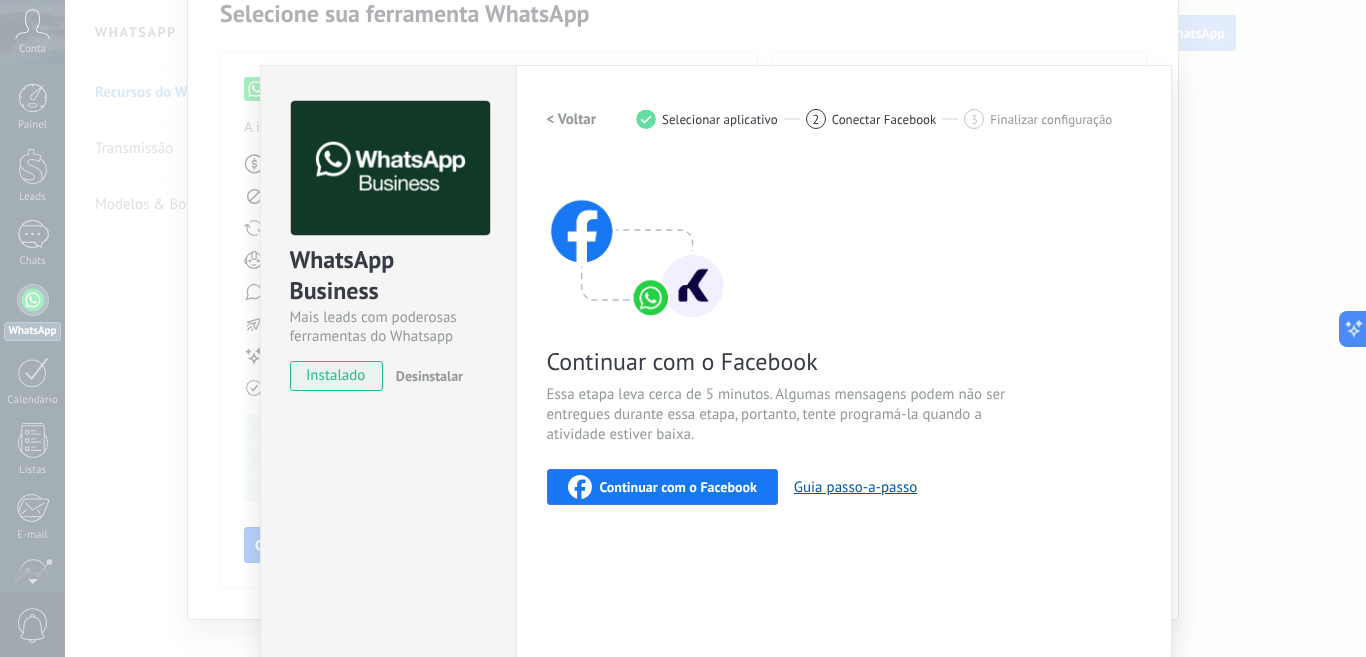 click on "WhatsApp Business Mais leads com poderosas ferramentas do Whatsapp instalado Desinstalar Quer testar a integração antes? Escaneie o QR code e veja como funciona. Configurações Autorização This tab logs the users who have granted integration access to this account. If you want to to remove a user's ability to send requests to the account on behalf of this integration, you can revoke access. If access is revoked from all users, the integration will stop working. This app is installed, but no one has given it access yet. WhatsApp Cloud API Mais _: Salvar < Voltar 1 Selecionar aplicativo 2 Conectar Facebook 3 Finalizar configuração Continuar com o Facebook Essa etapa leva cerca de 5 minutos. Algumas mensagens podem não ser entregues durante essa etapa, portanto, tente programá-la quando a atividade estiver baixa. Continuar com o Facebook Guia passo-a-passo Precisa de ajuda?" at bounding box center (715, 328) 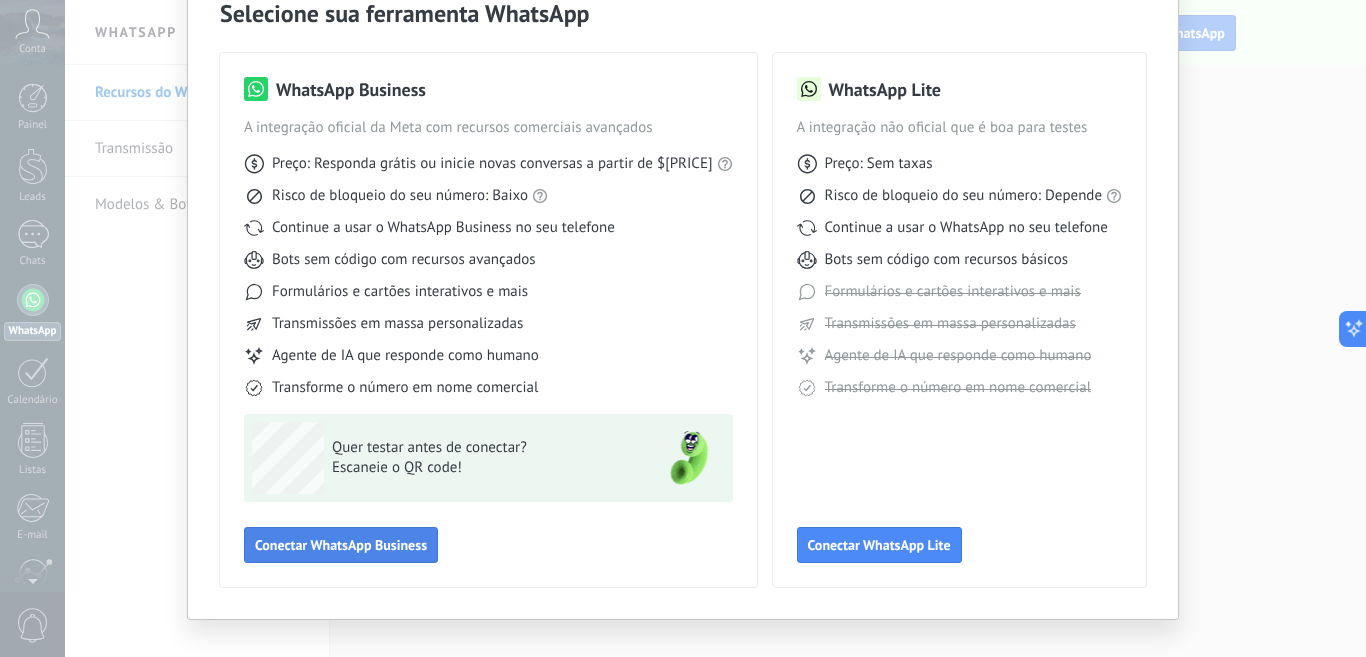 click on "Conectar WhatsApp Business" at bounding box center [341, 545] 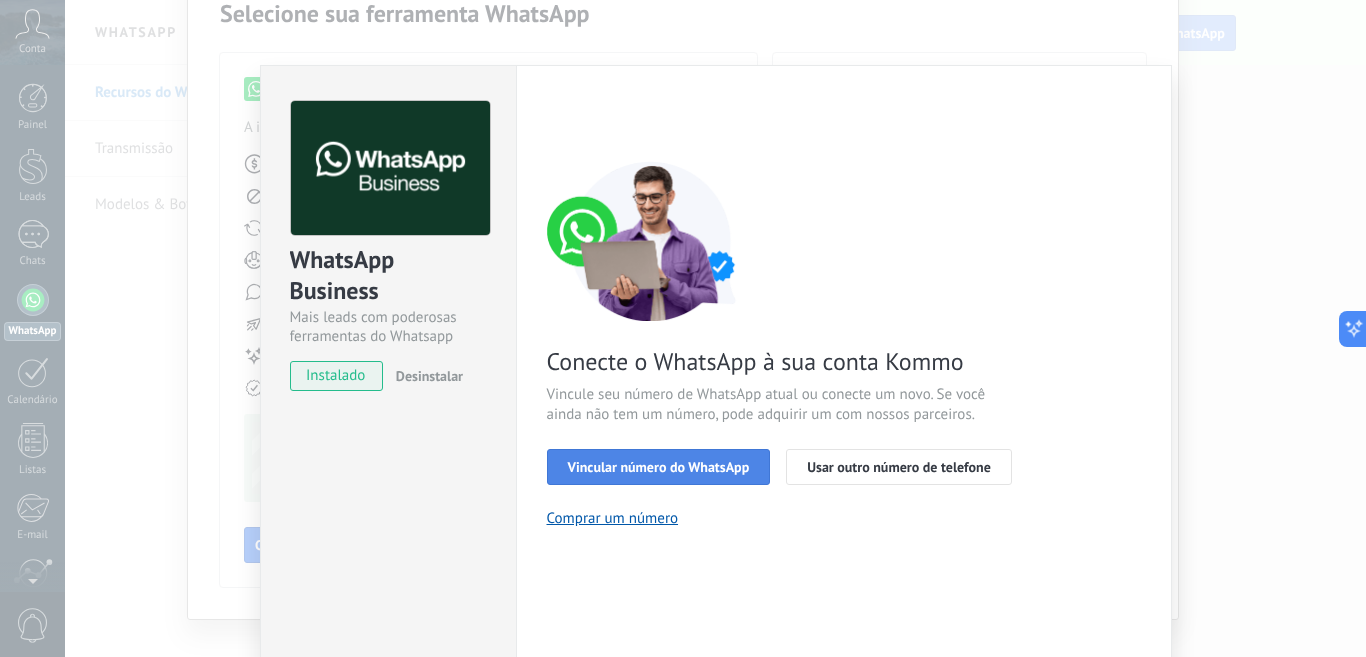 click on "Vincular número do WhatsApp" at bounding box center (659, 467) 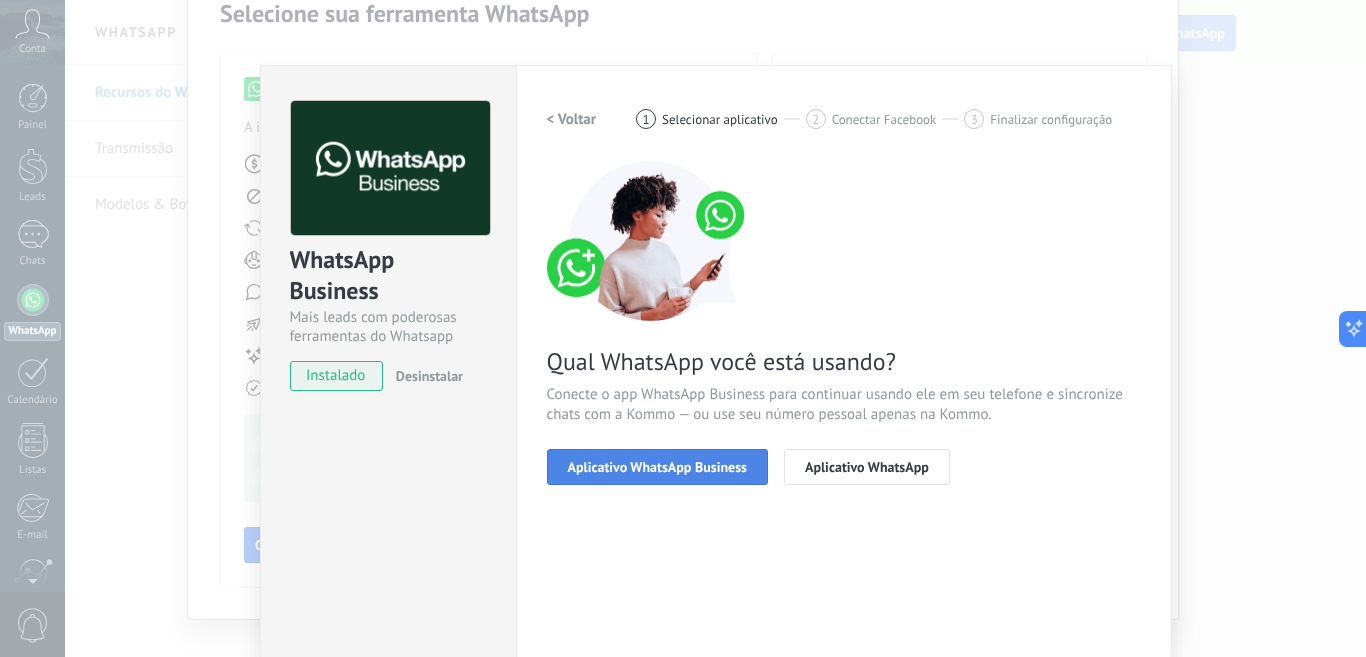 click on "Aplicativo WhatsApp Business" at bounding box center (657, 467) 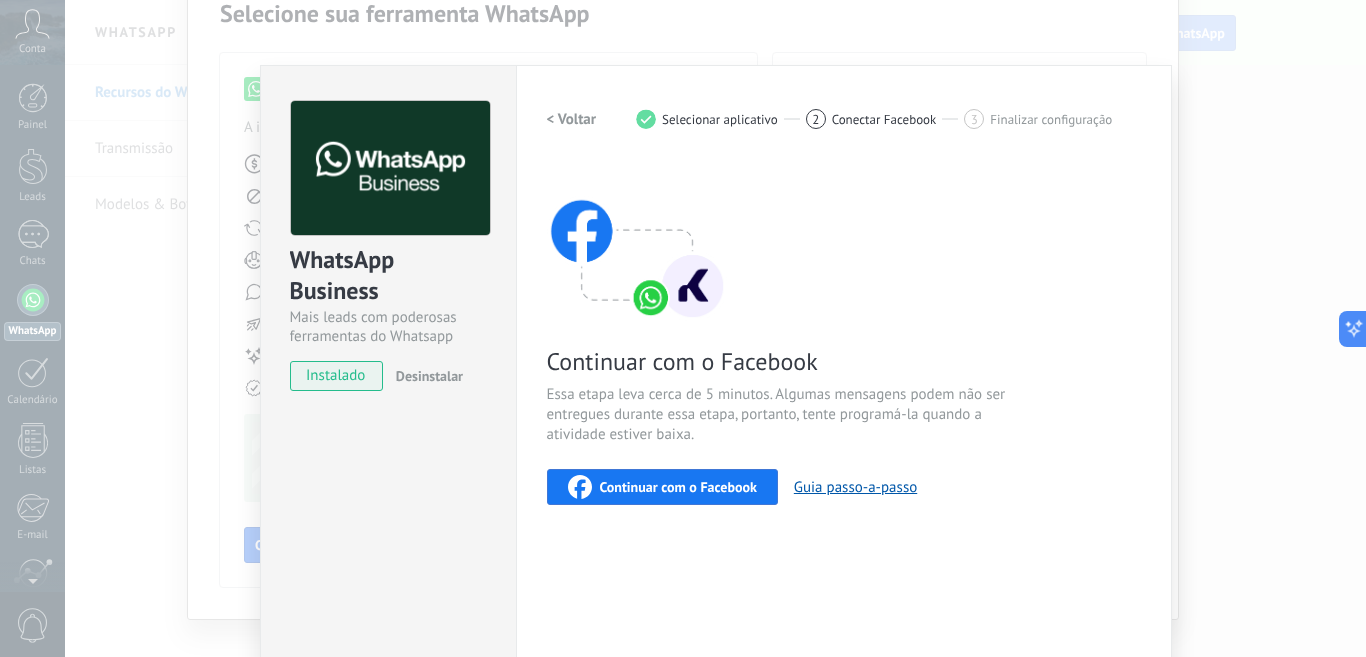 click on "WhatsApp Business Mais leads com poderosas ferramentas do Whatsapp instalado Desinstalar Quer testar a integração antes? Escaneie o QR code e veja como funciona." at bounding box center [388, 410] 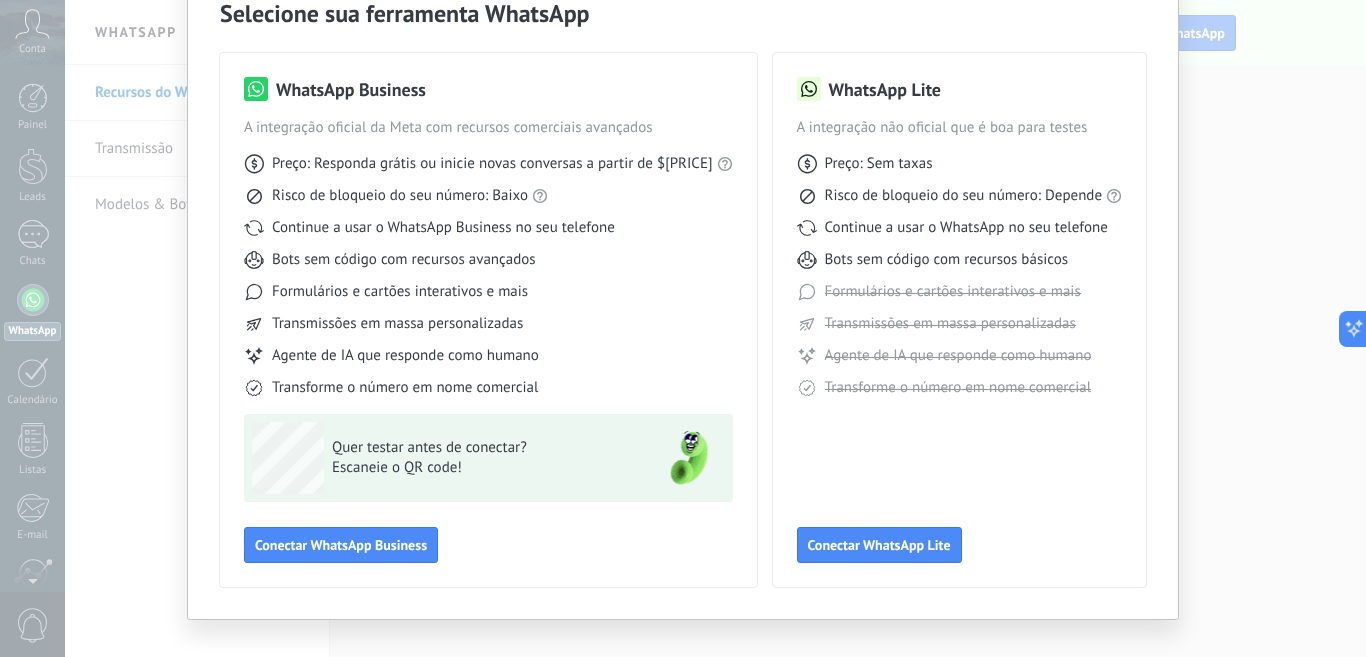click on "WhatsApp Business A integração oficial da Meta com recursos comerciais avançados Preço: Responda grátis ou inicie novas conversas a partir de $[PRICE] Risco de bloqueio do seu número: Baixo Continue a usar o WhatsApp Business no seu telefone Bots sem código com recursos avançados Formulários e cartões interativos e mais Transmissões em massa personalizadas Agente de IA que responde como humano Transforme o número em nome comercial Quer testar antes de conectar? Escaneie o QR code! Conectar WhatsApp Business WhatsApp Lite A integração não oficial que é boa para testes Preço: Sem taxas Risco de bloqueio do seu número: Depende Continue a usar o WhatsApp no seu telefone Bots sem código com recursos básicos Formulários e cartões interativos e mais Transmissões em massa personalizadas Agente de IA que responde como humano Transforme o número em nome comercial Conectar WhatsApp Lite" at bounding box center (683, 328) 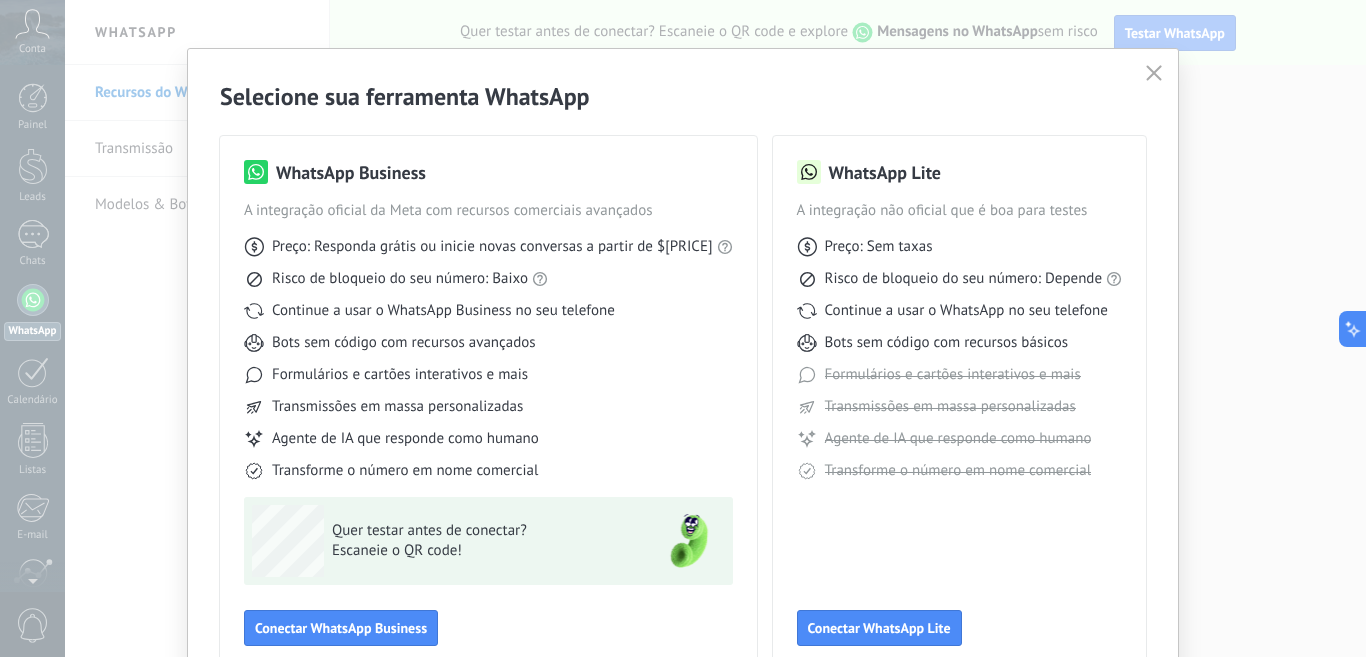 scroll, scrollTop: 0, scrollLeft: 0, axis: both 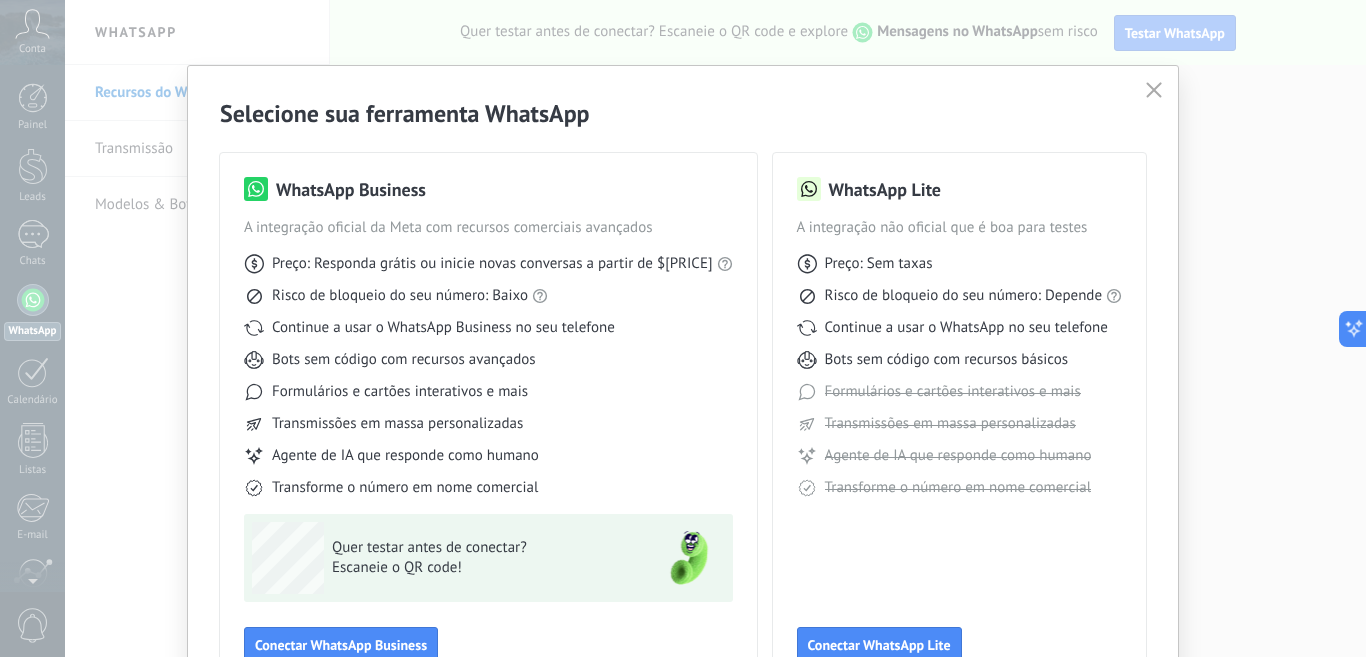 click at bounding box center (1154, 89) 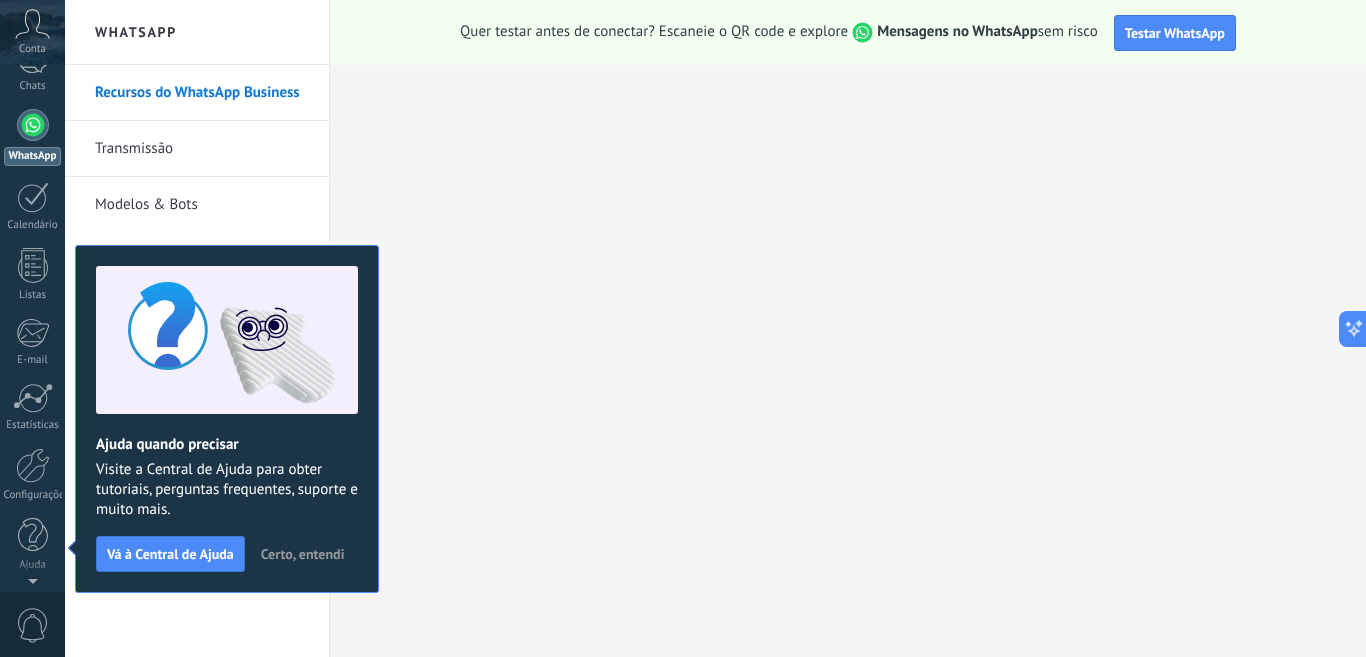 scroll, scrollTop: 0, scrollLeft: 0, axis: both 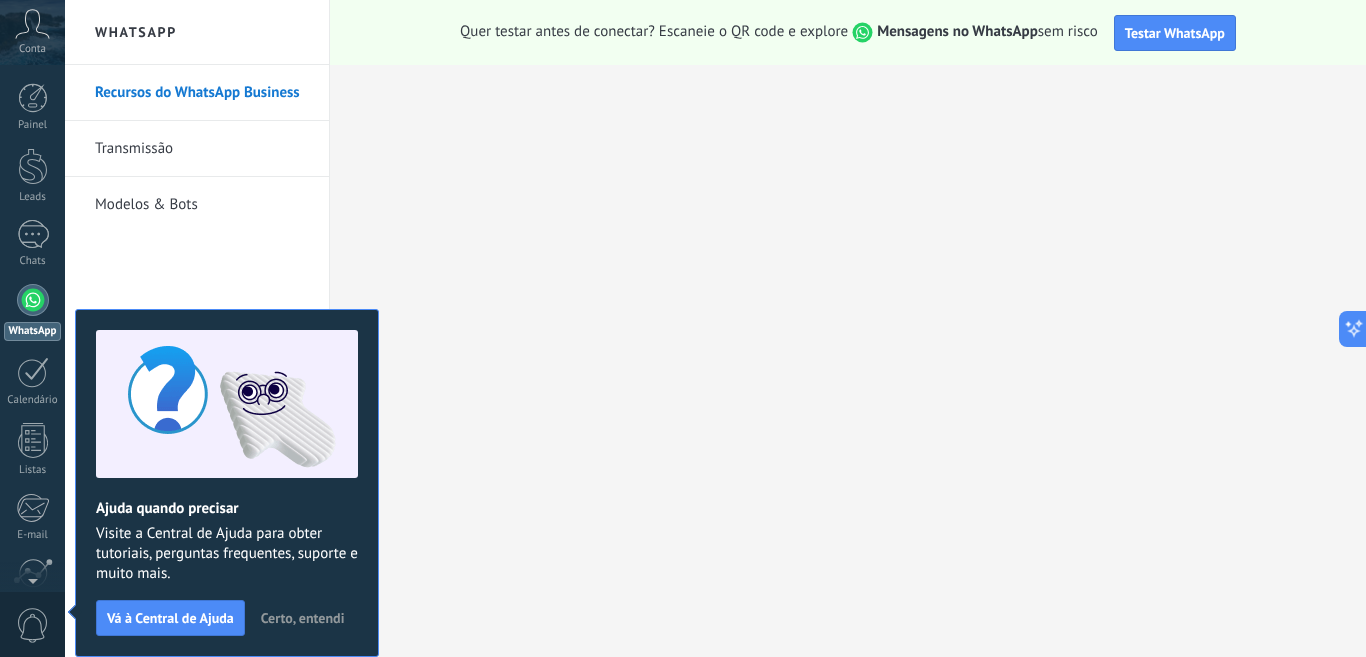 drag, startPoint x: 221, startPoint y: 93, endPoint x: 266, endPoint y: 134, distance: 60.876926 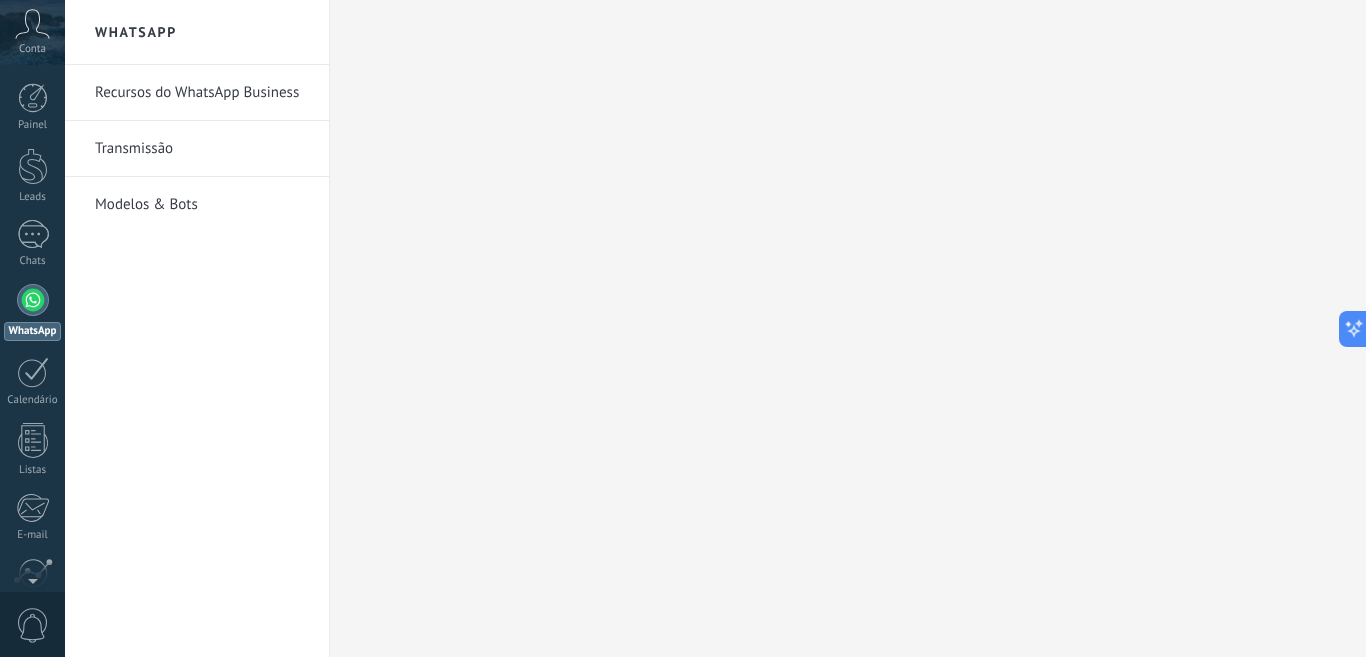 click on "Transmissão" at bounding box center [202, 149] 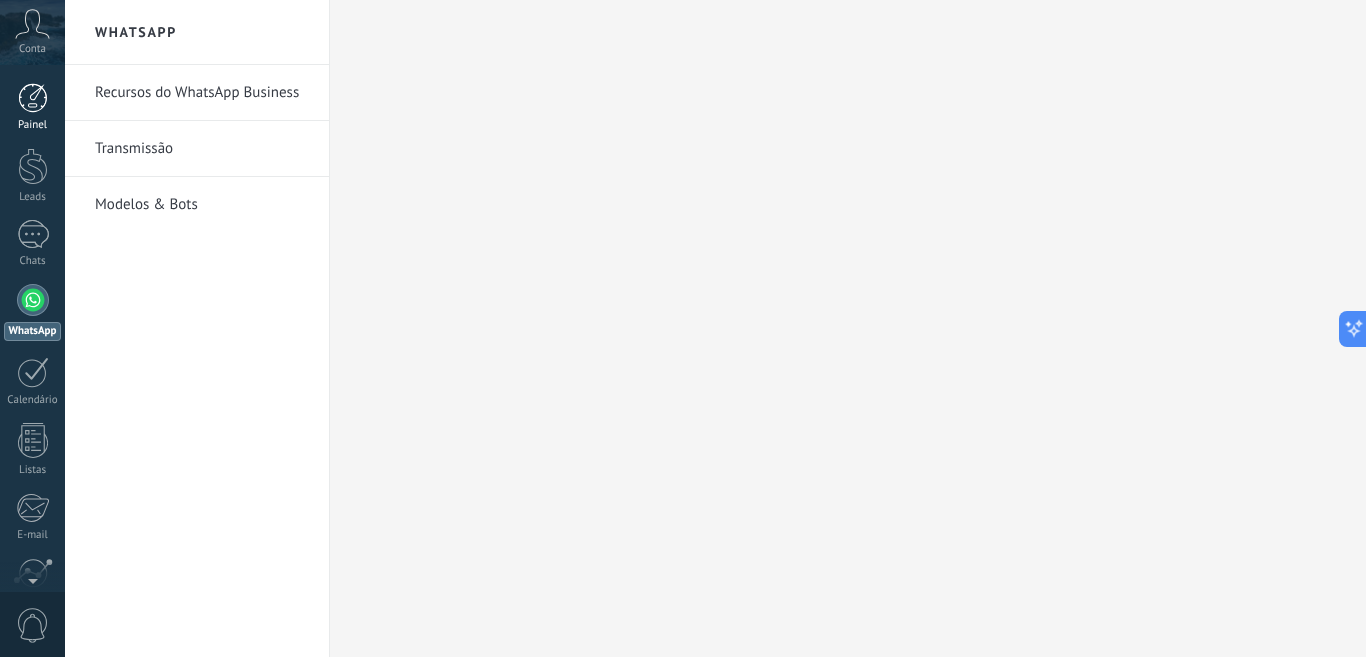 click at bounding box center (33, 98) 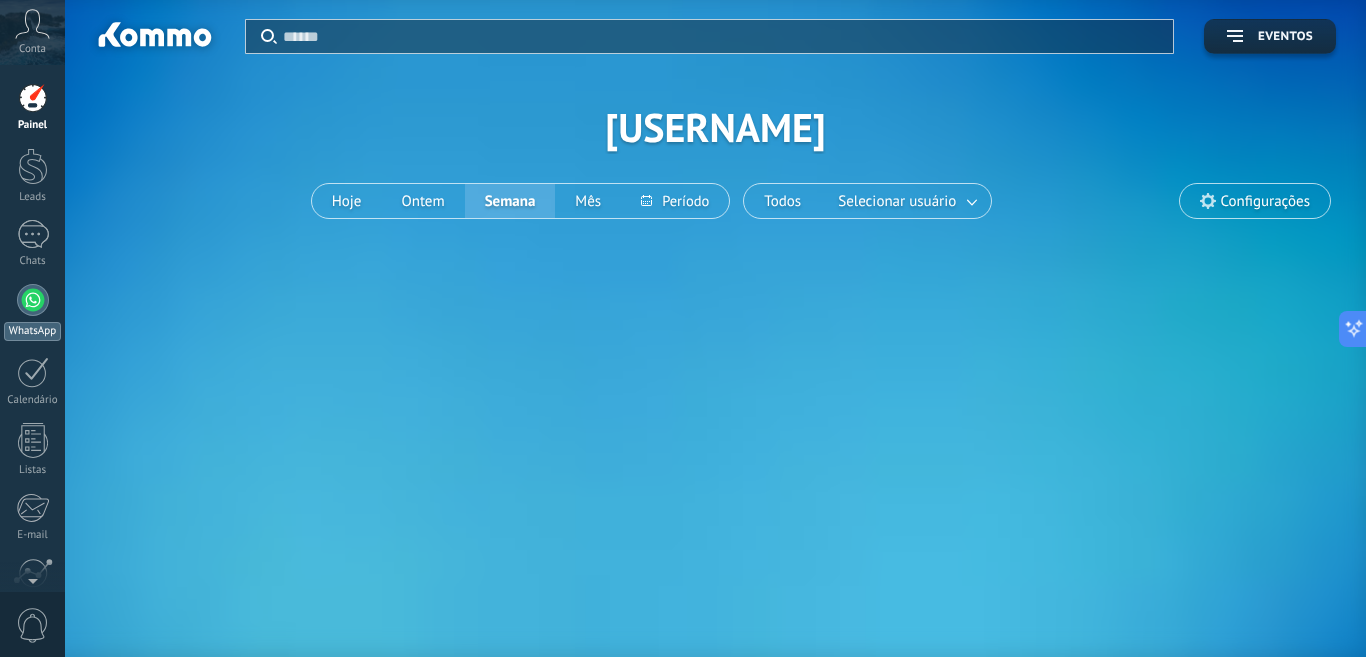 click at bounding box center (33, 300) 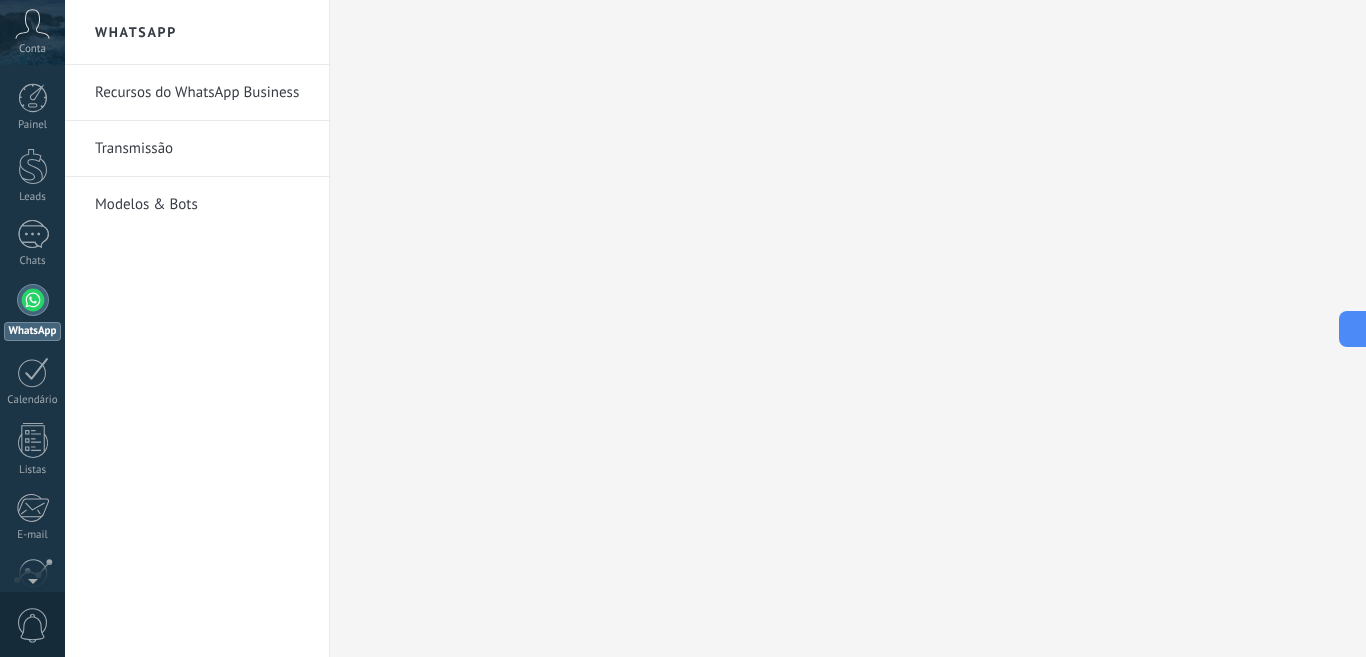 click on "Transmissão" at bounding box center (202, 149) 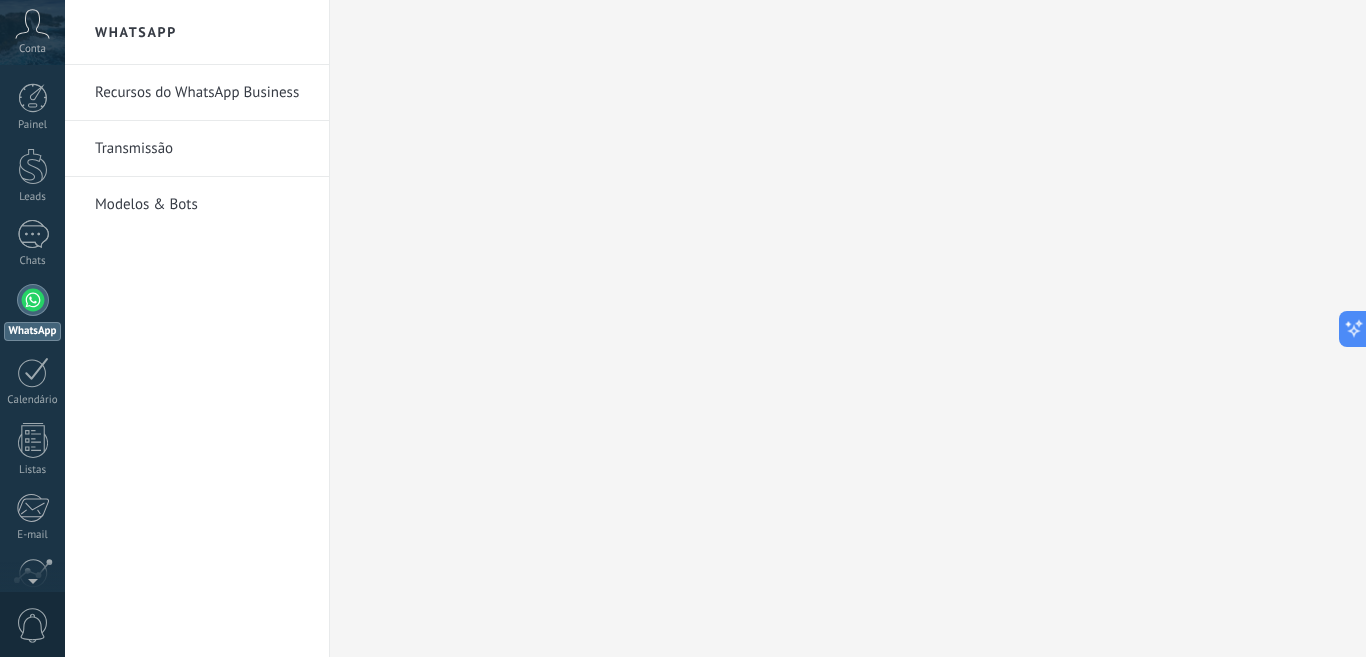 click on "Modelos & Bots" at bounding box center (202, 205) 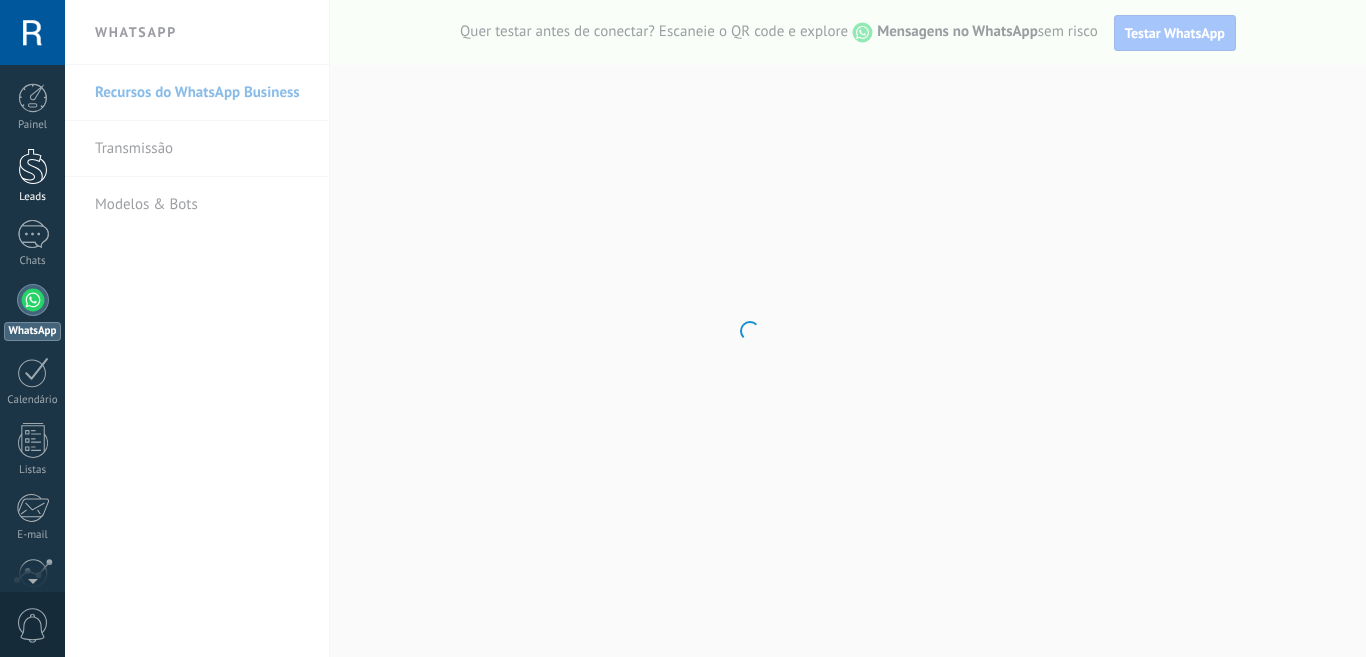 scroll, scrollTop: 0, scrollLeft: 0, axis: both 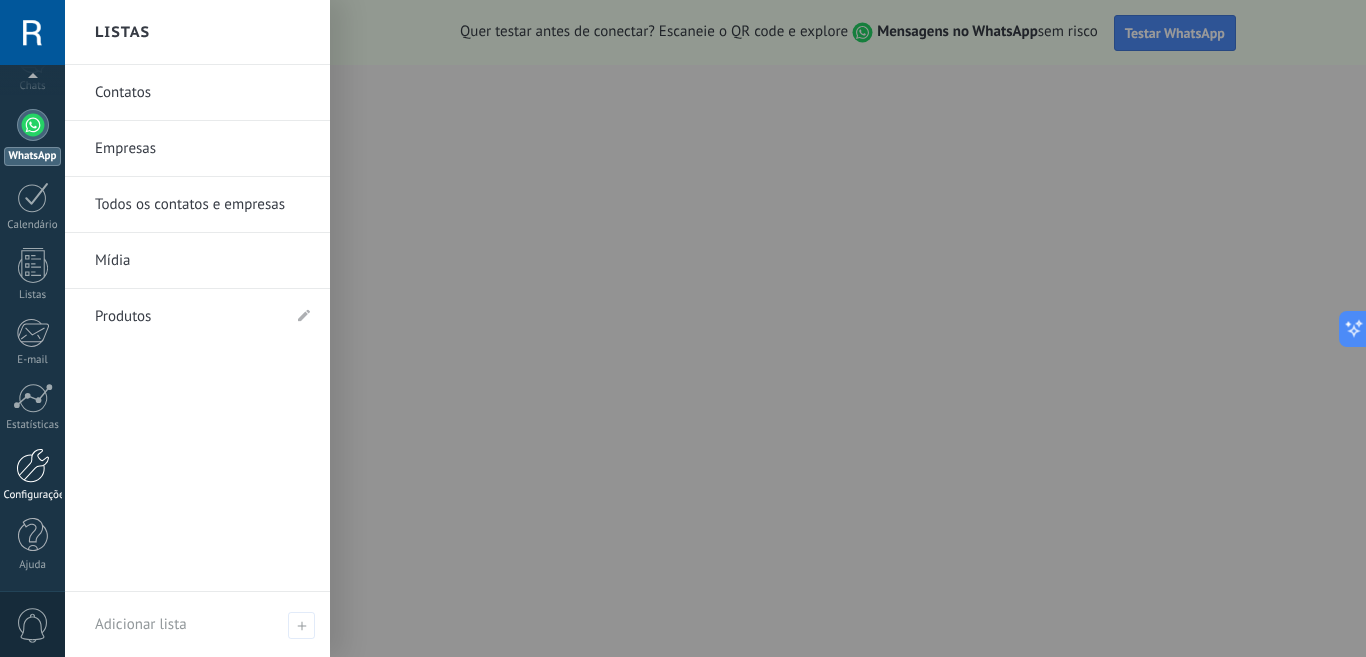 click on "Configurações" at bounding box center (32, 475) 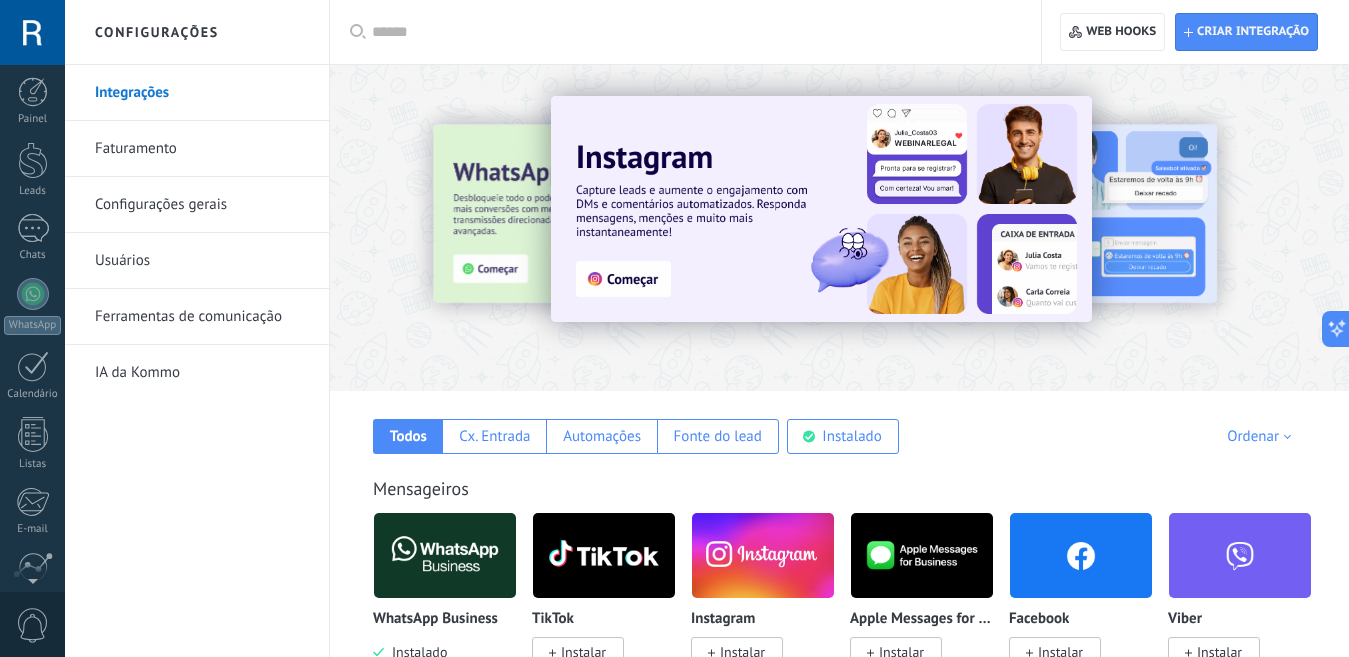 scroll, scrollTop: 0, scrollLeft: 0, axis: both 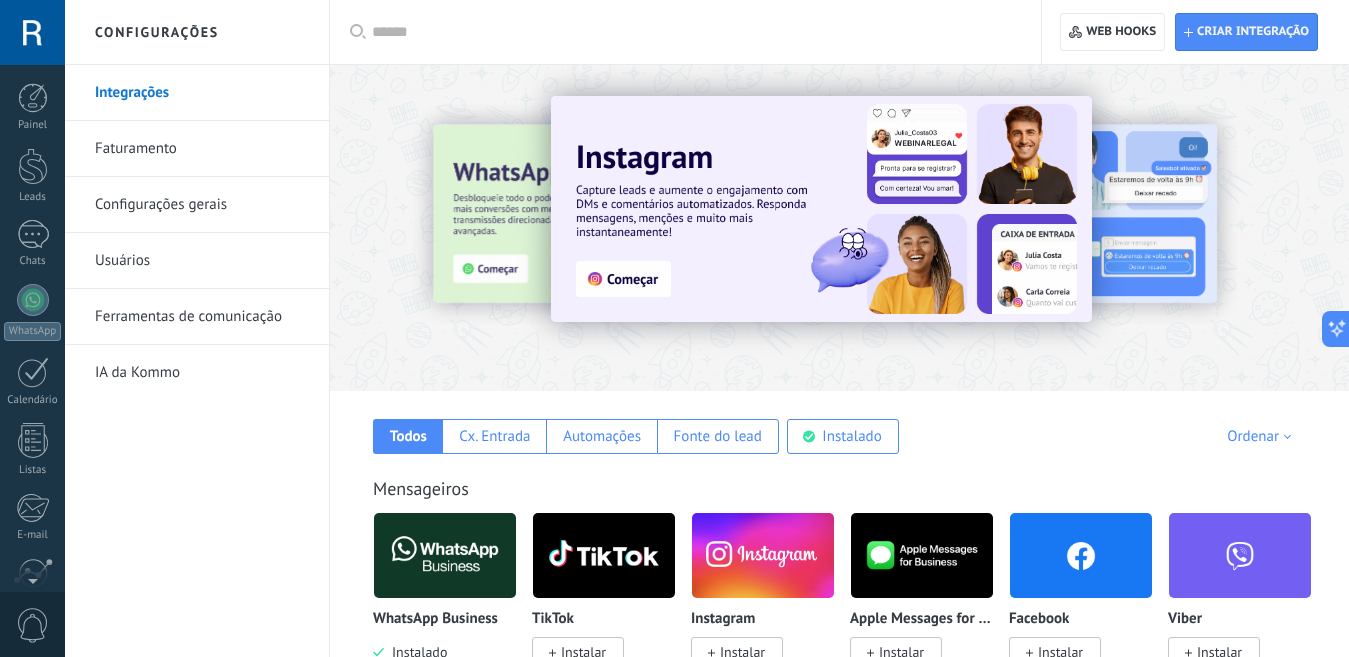 click at bounding box center [32, 32] 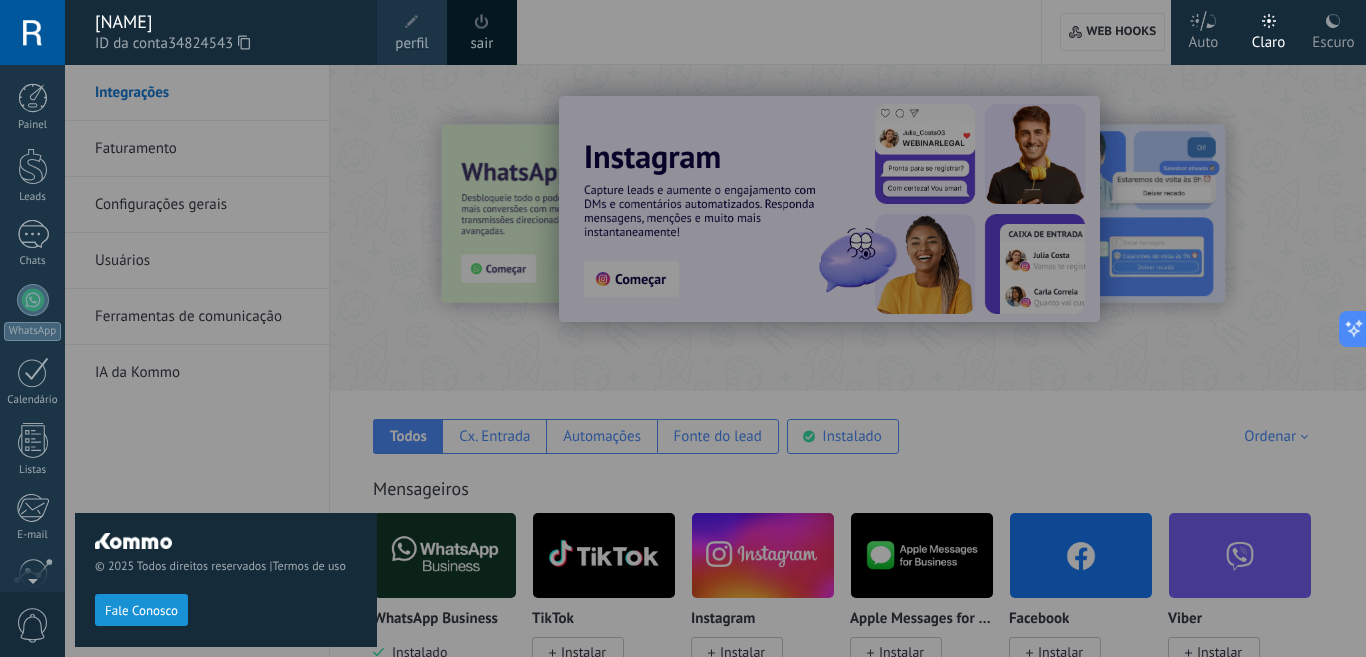 click on "perfil" at bounding box center [411, 44] 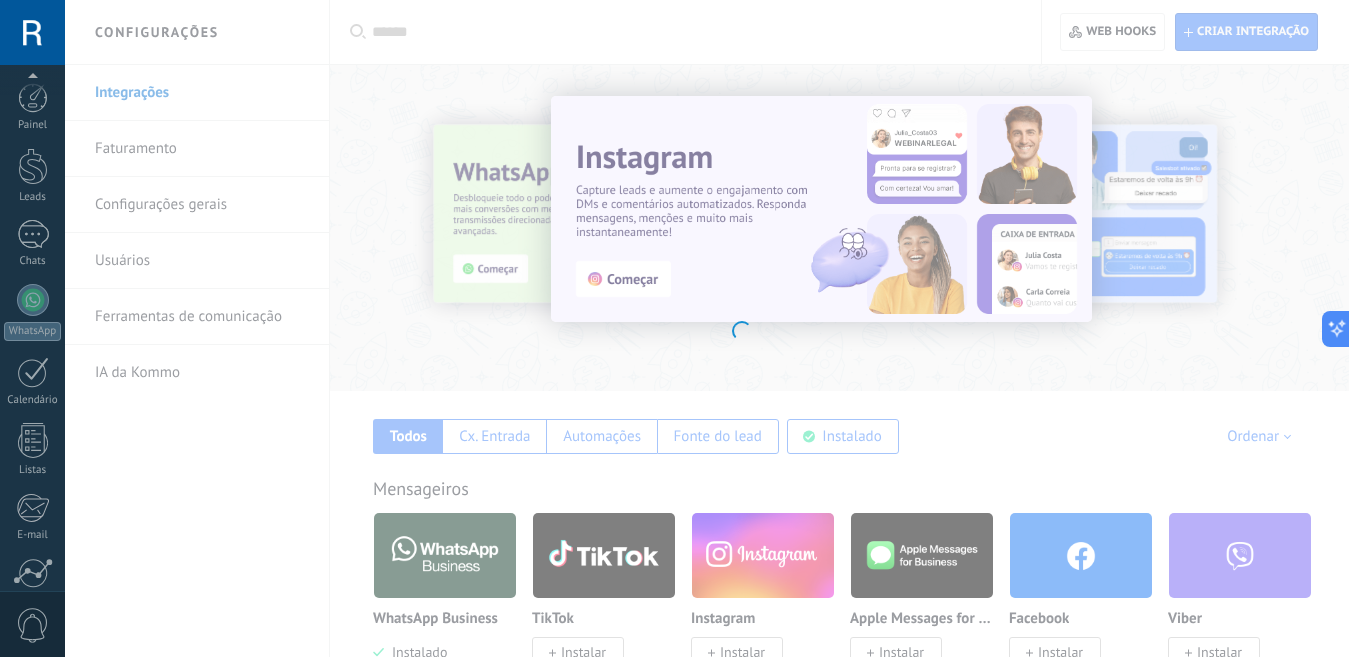 scroll, scrollTop: 175, scrollLeft: 0, axis: vertical 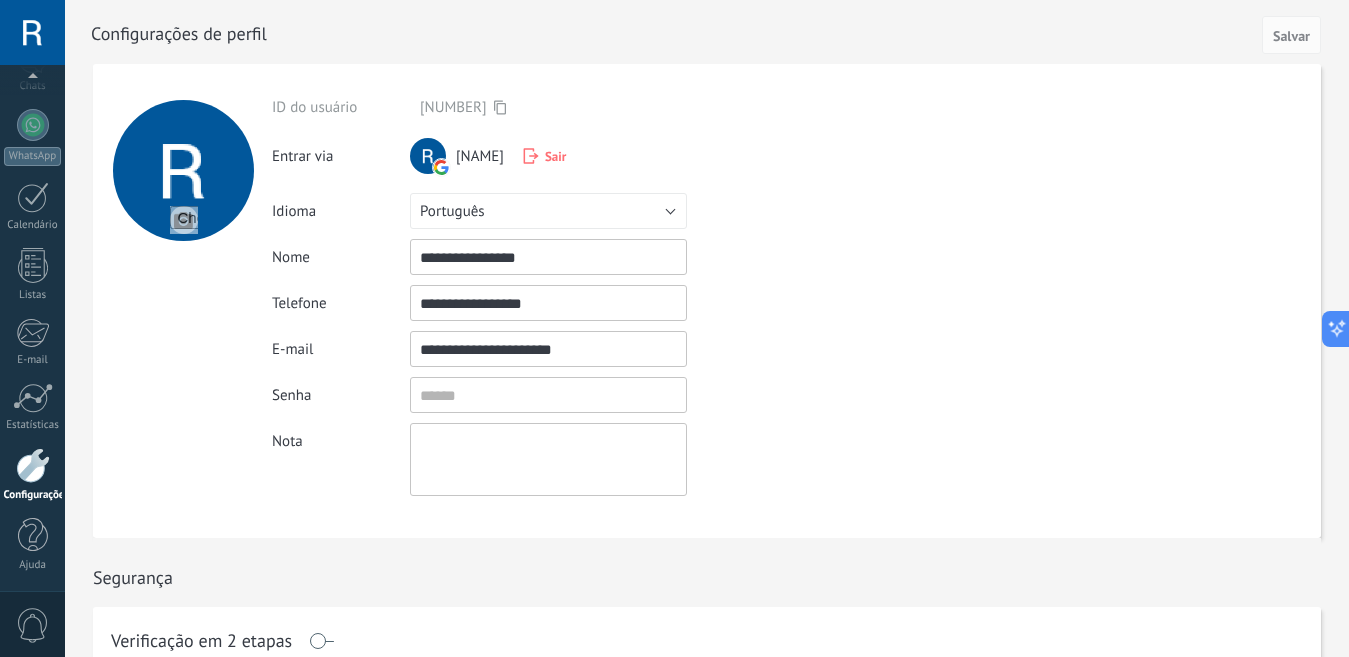 click on "Sair" at bounding box center [555, 156] 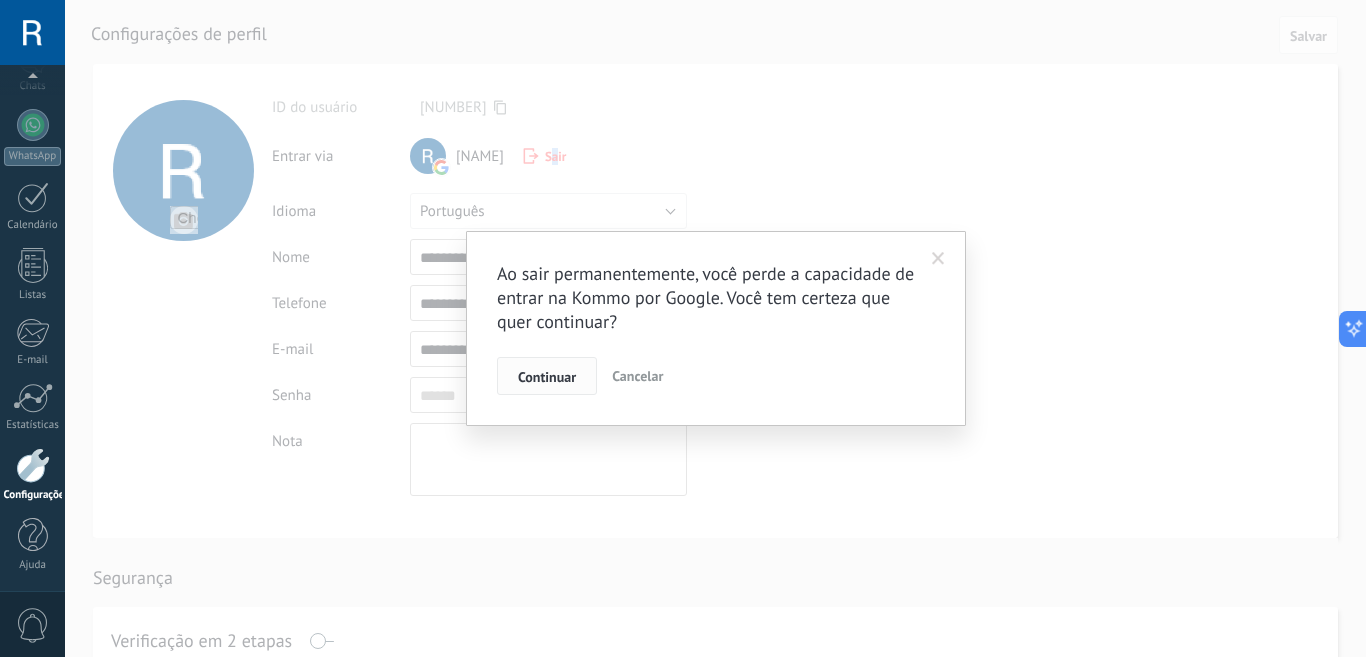 click on "Continuar" at bounding box center [547, 377] 